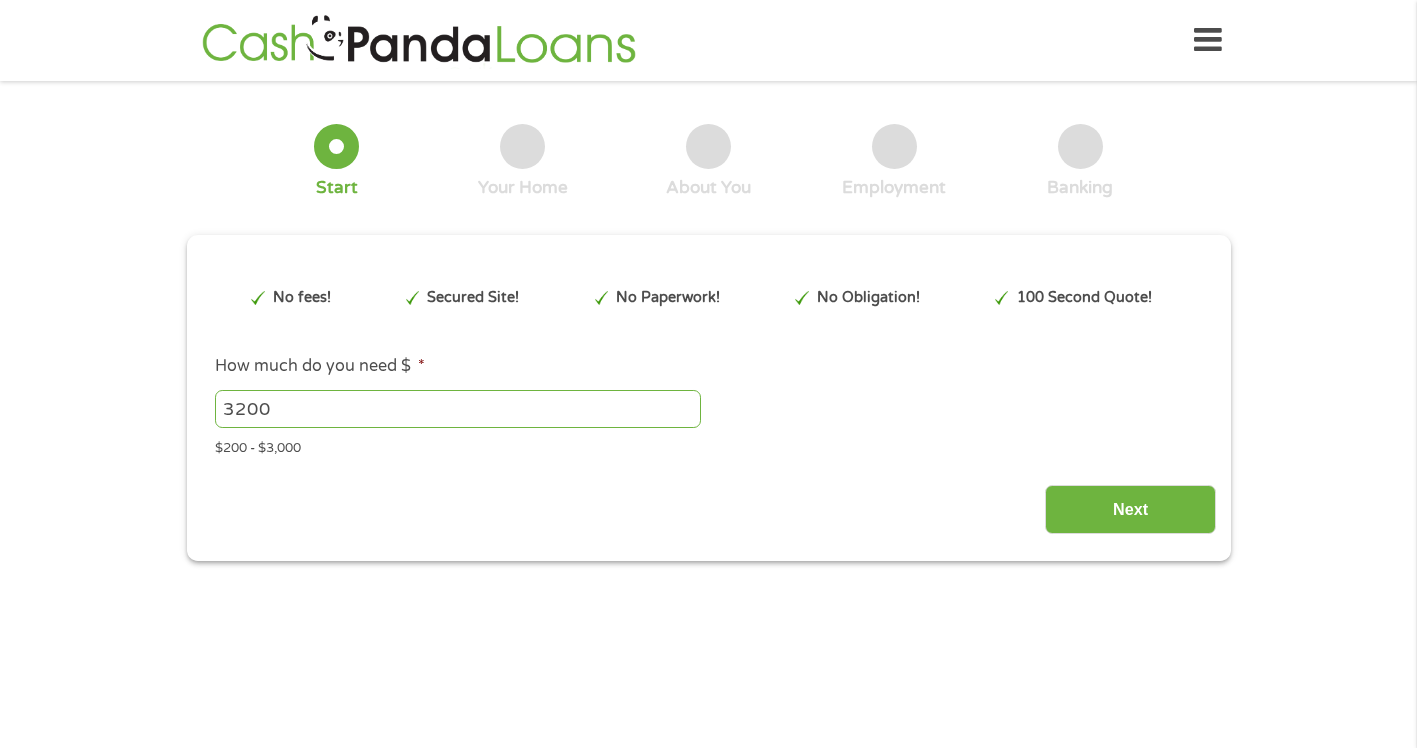 scroll, scrollTop: 0, scrollLeft: 0, axis: both 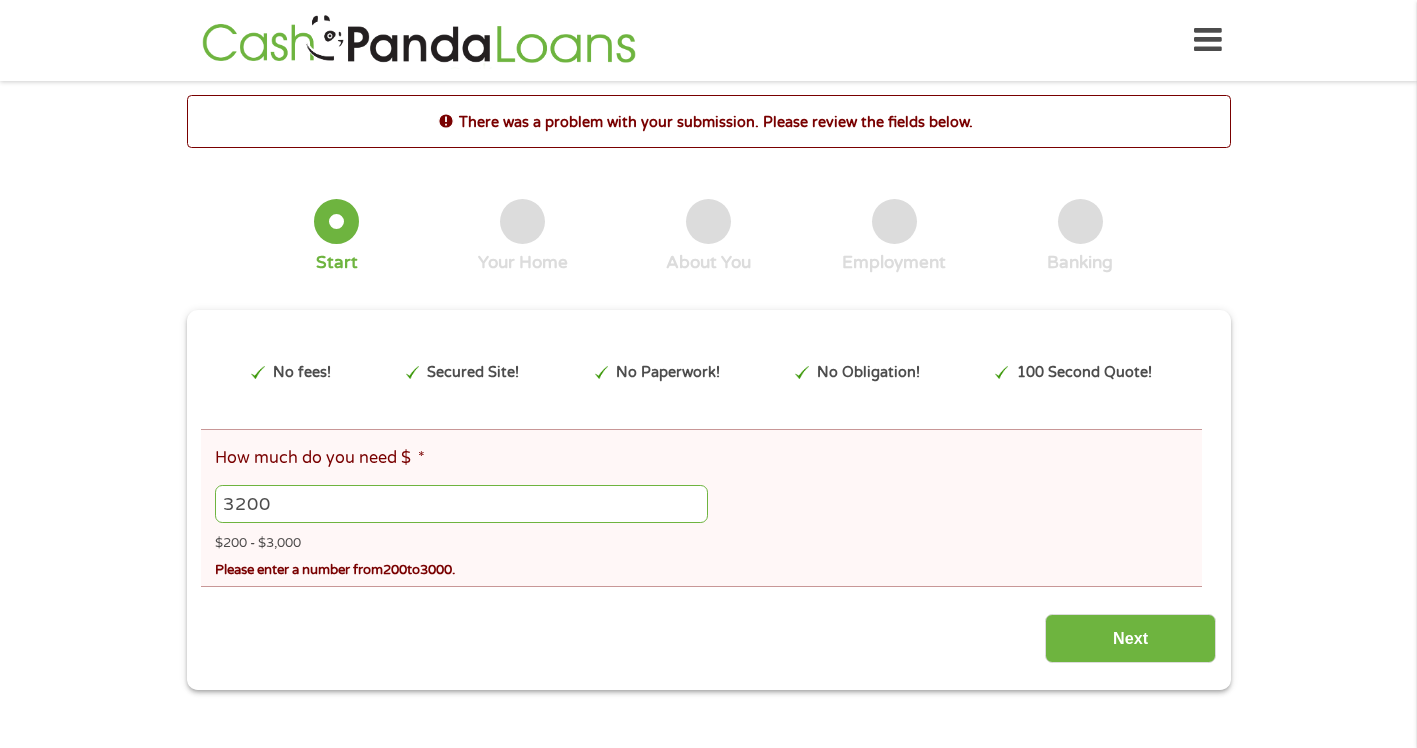click on "3200" at bounding box center (461, 504) 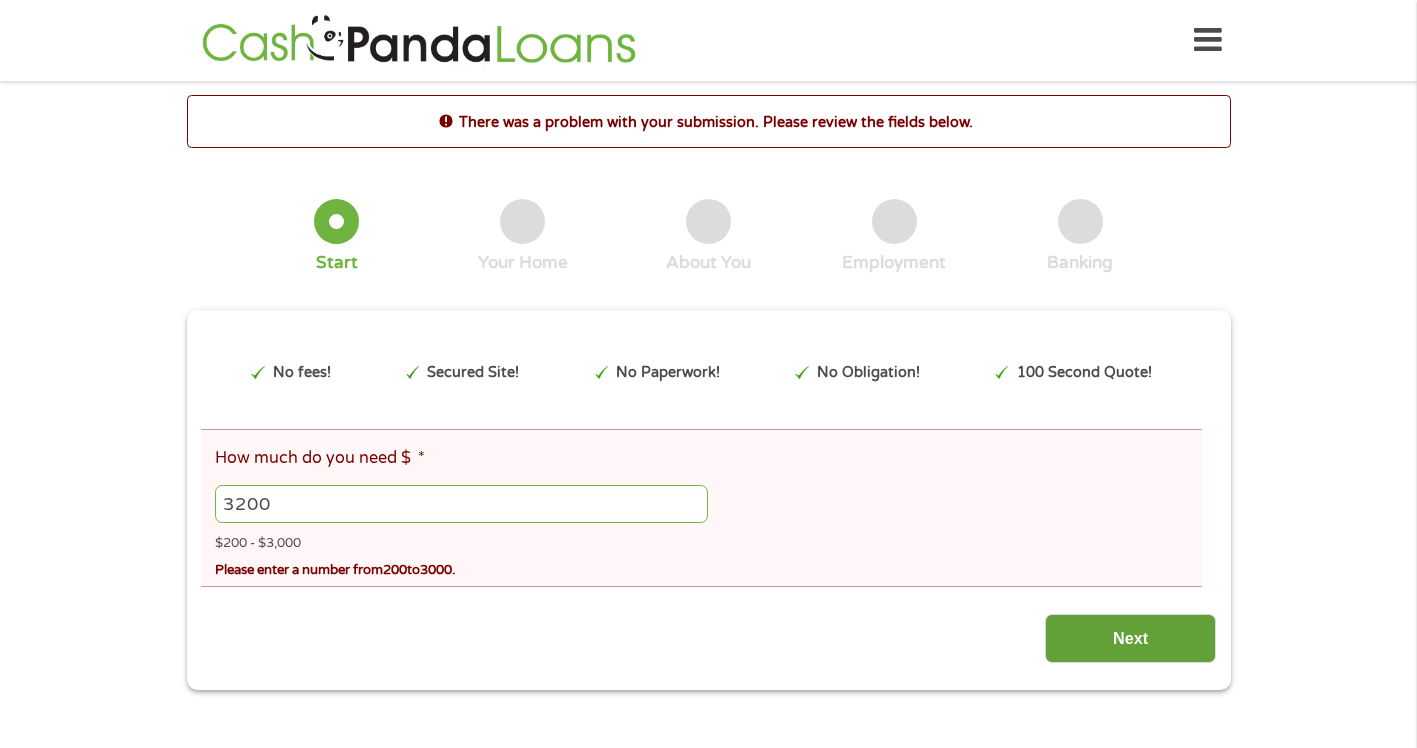 click on "Next" at bounding box center [1130, 638] 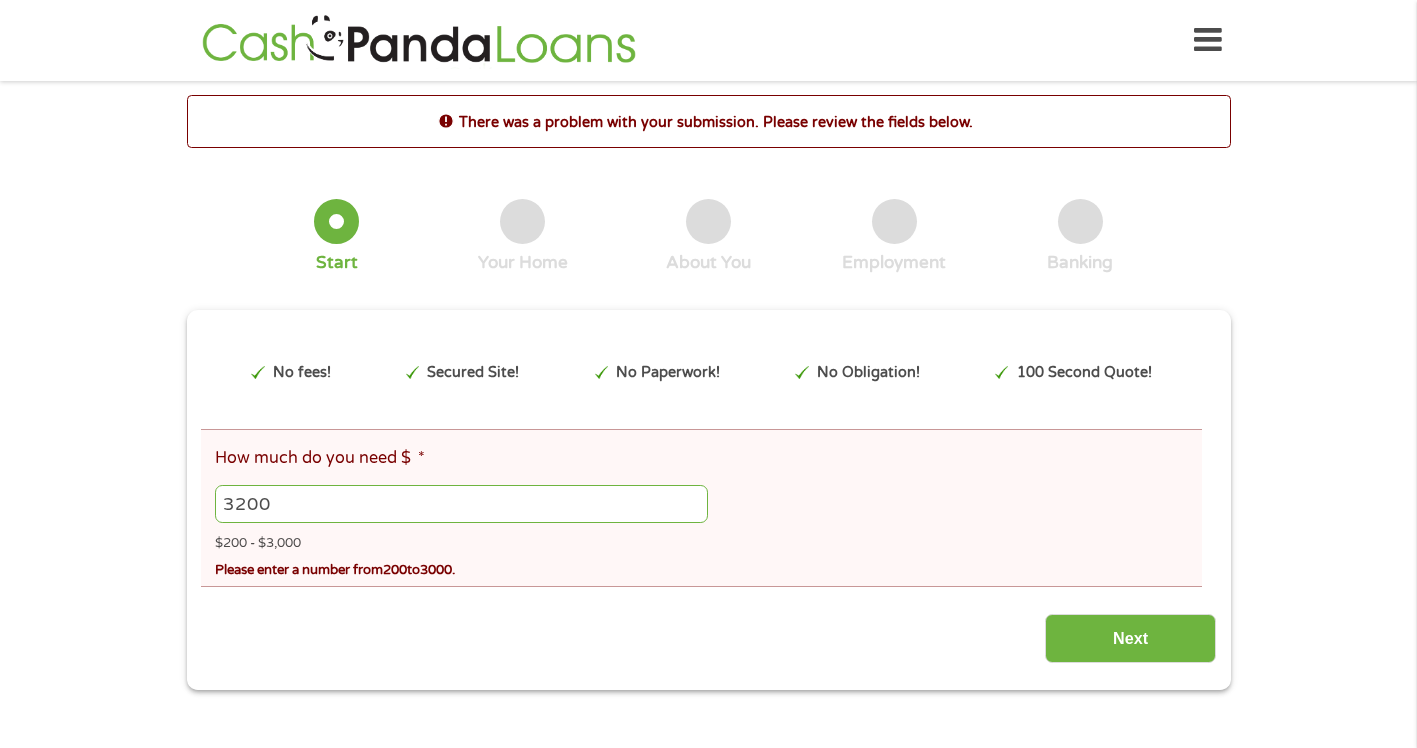 click on "3200" at bounding box center [461, 504] 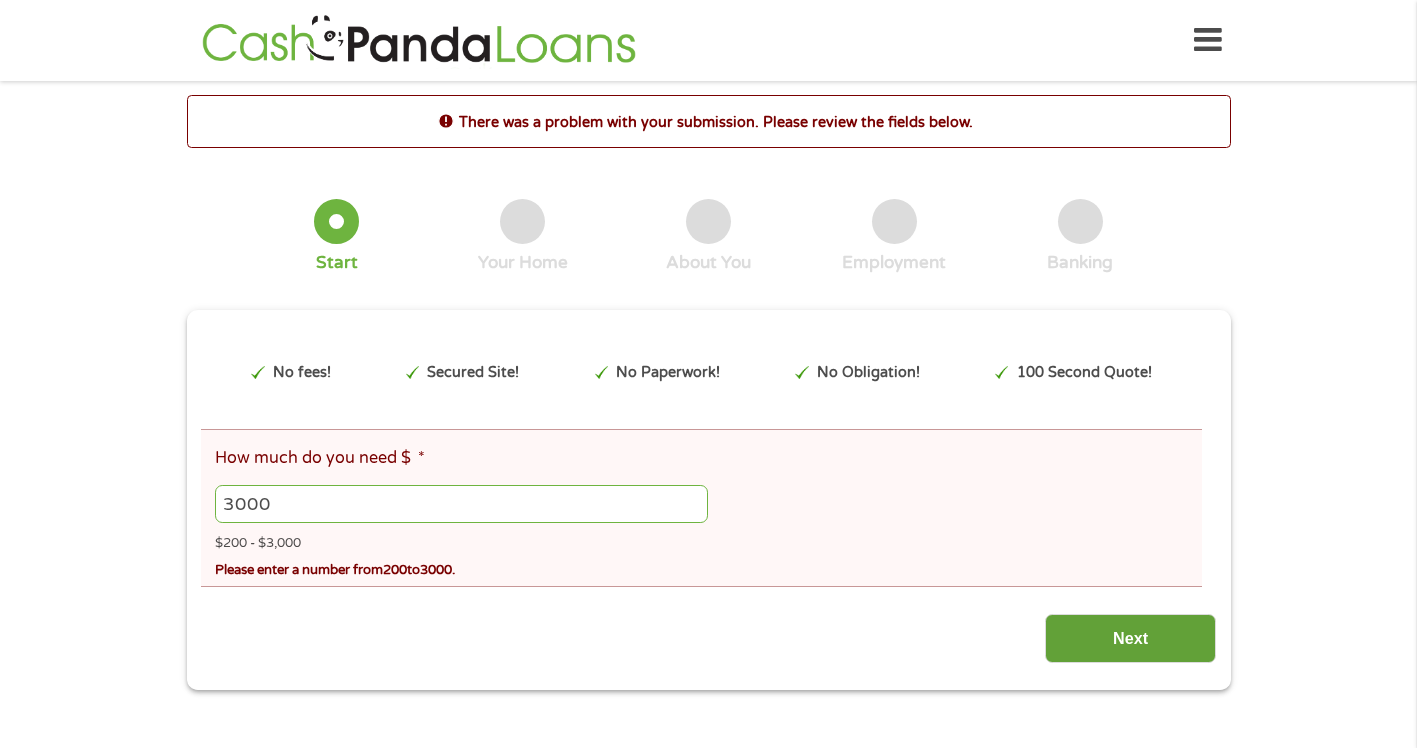 type on "3000" 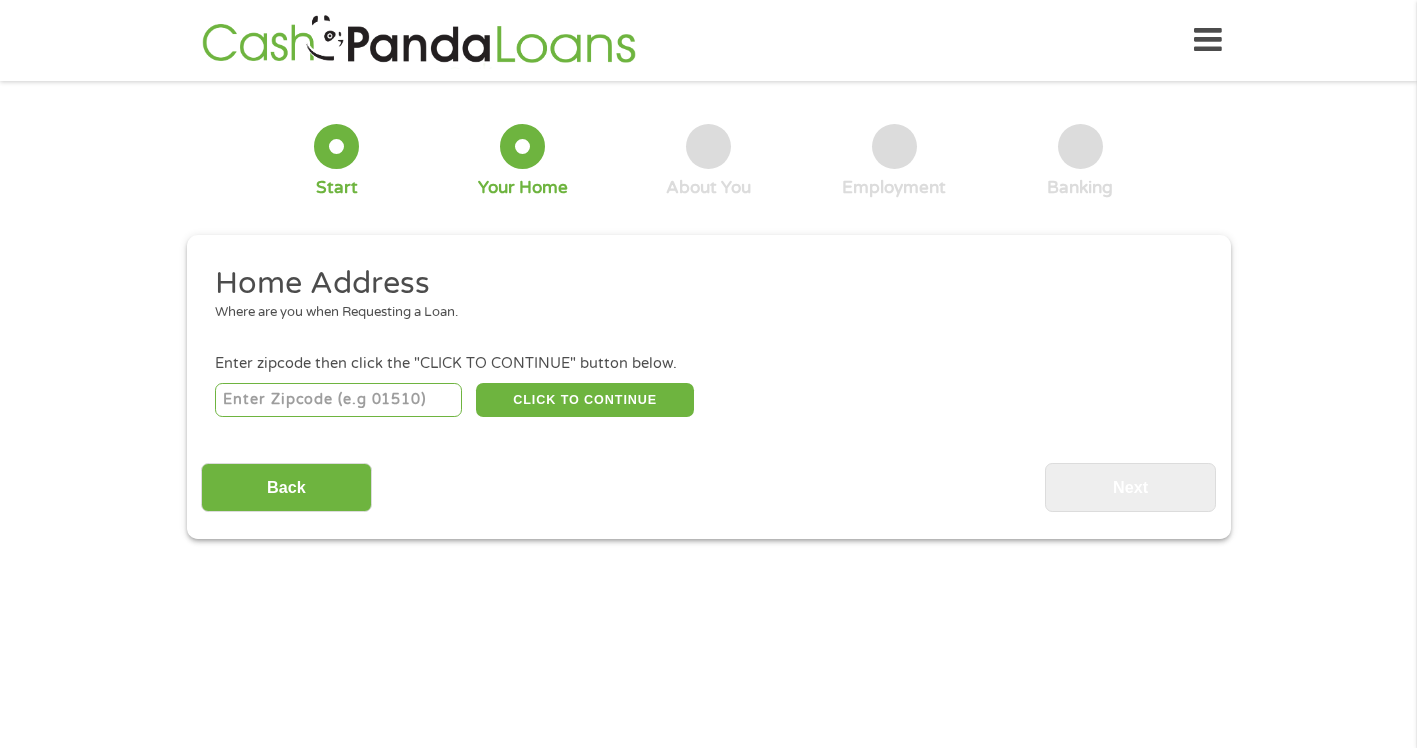 click at bounding box center (338, 400) 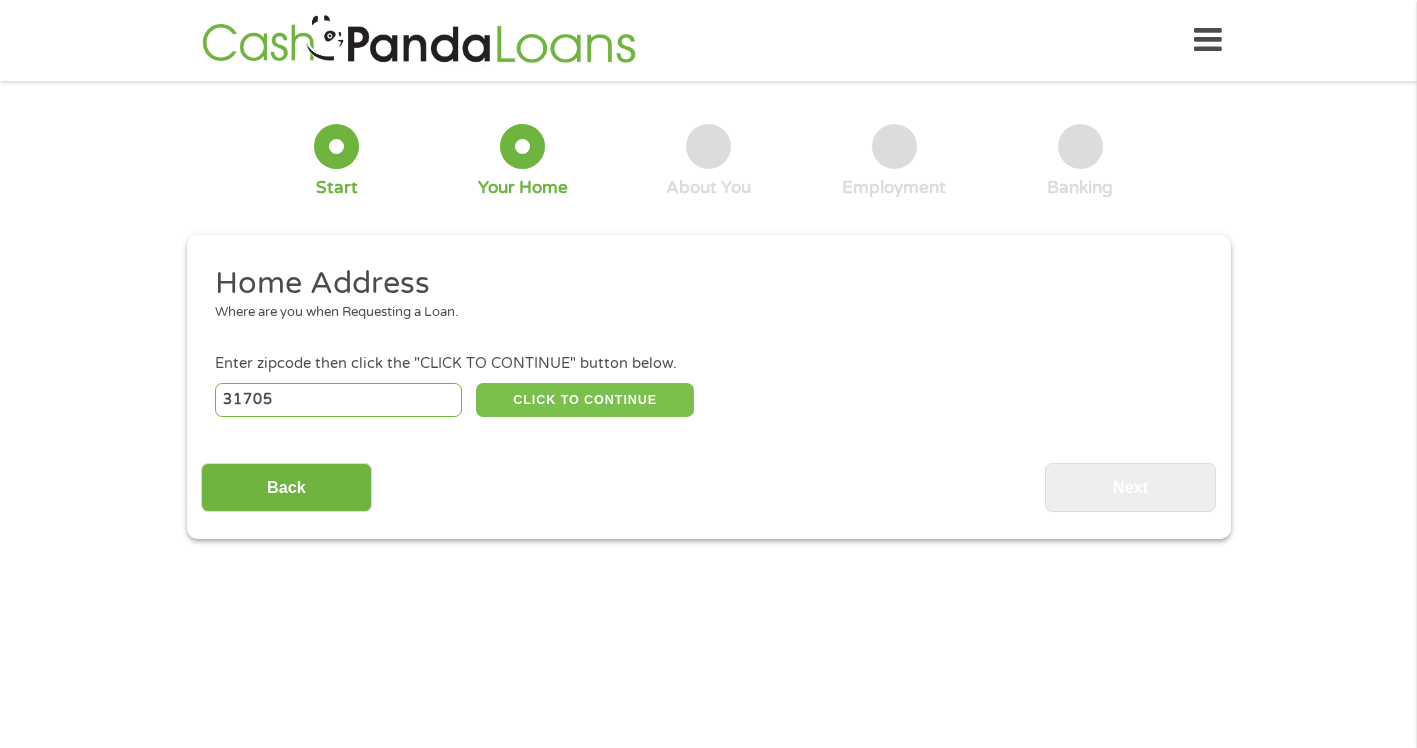 type on "31705" 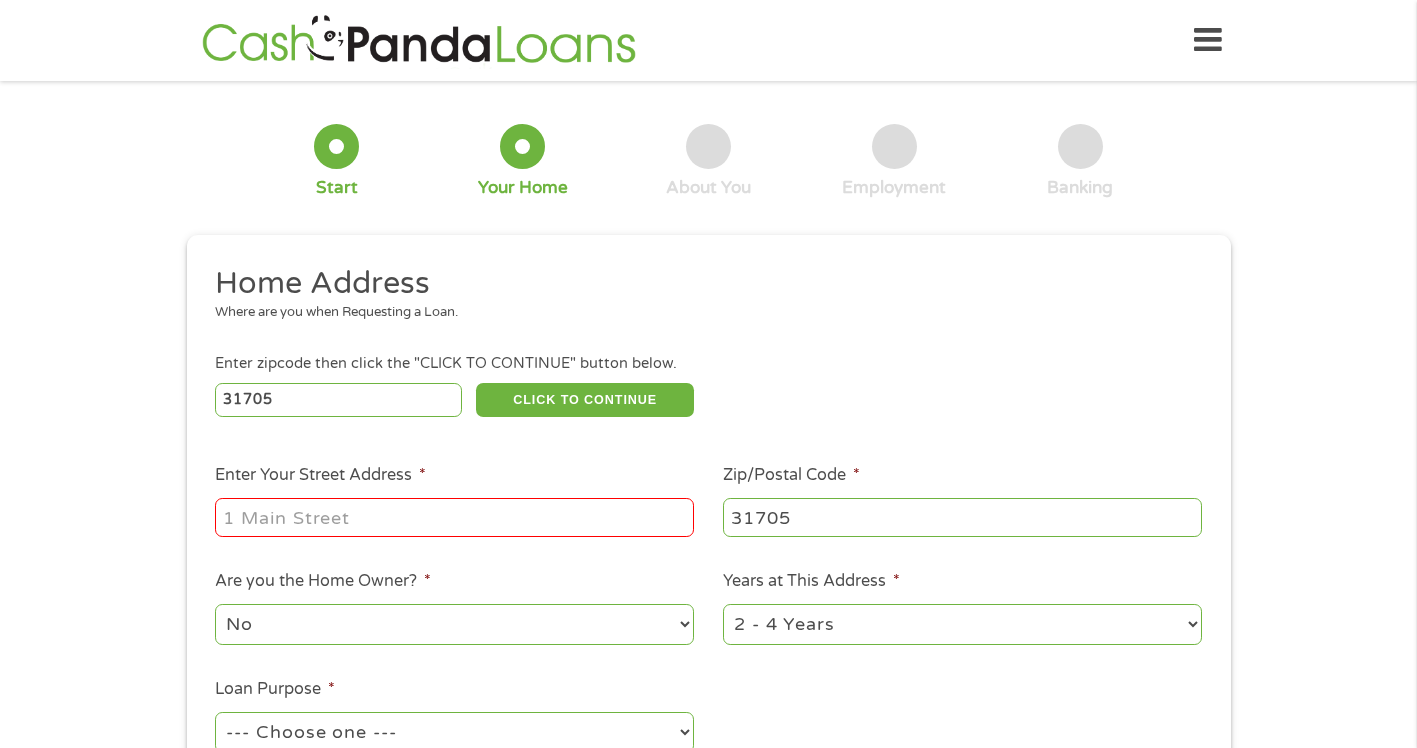 click on "Enter Your Street Address *" at bounding box center (454, 517) 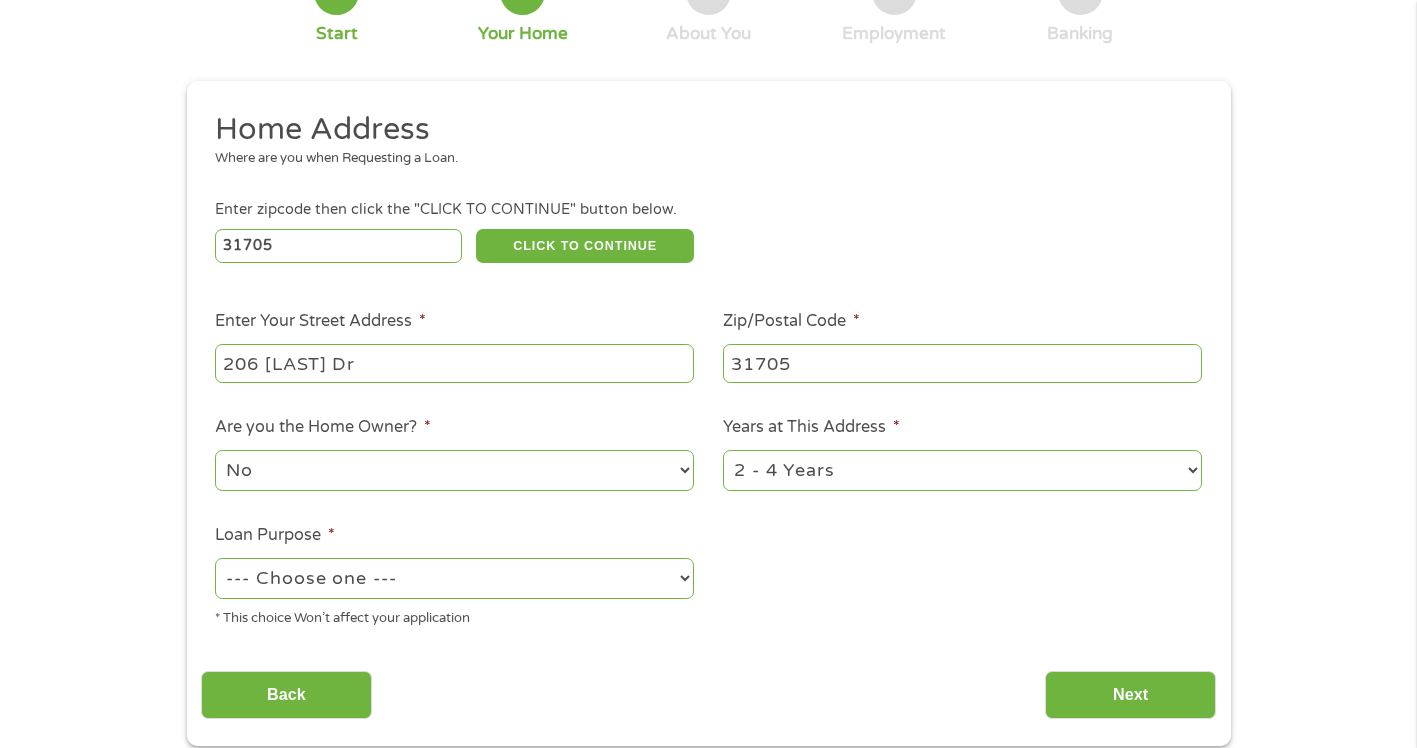 scroll, scrollTop: 200, scrollLeft: 0, axis: vertical 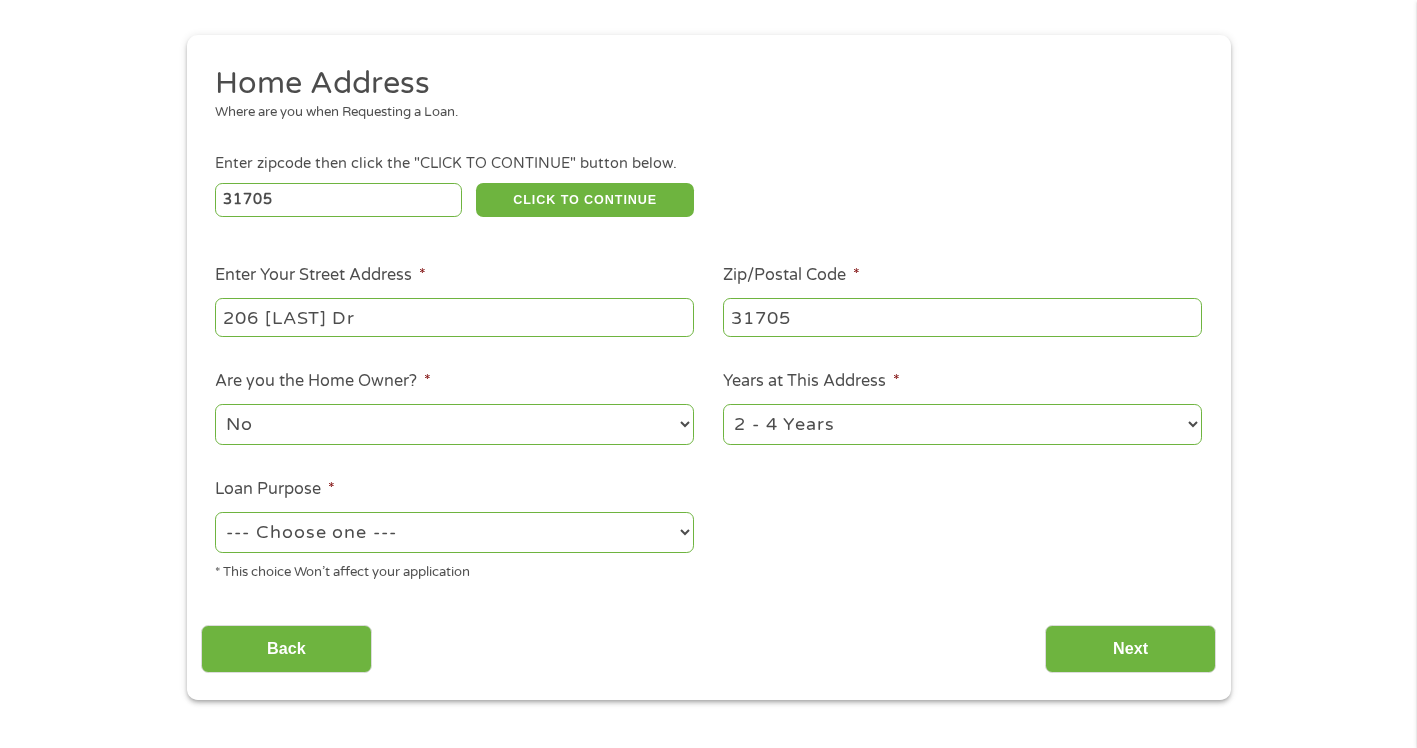 type on "206 [LAST] Dr" 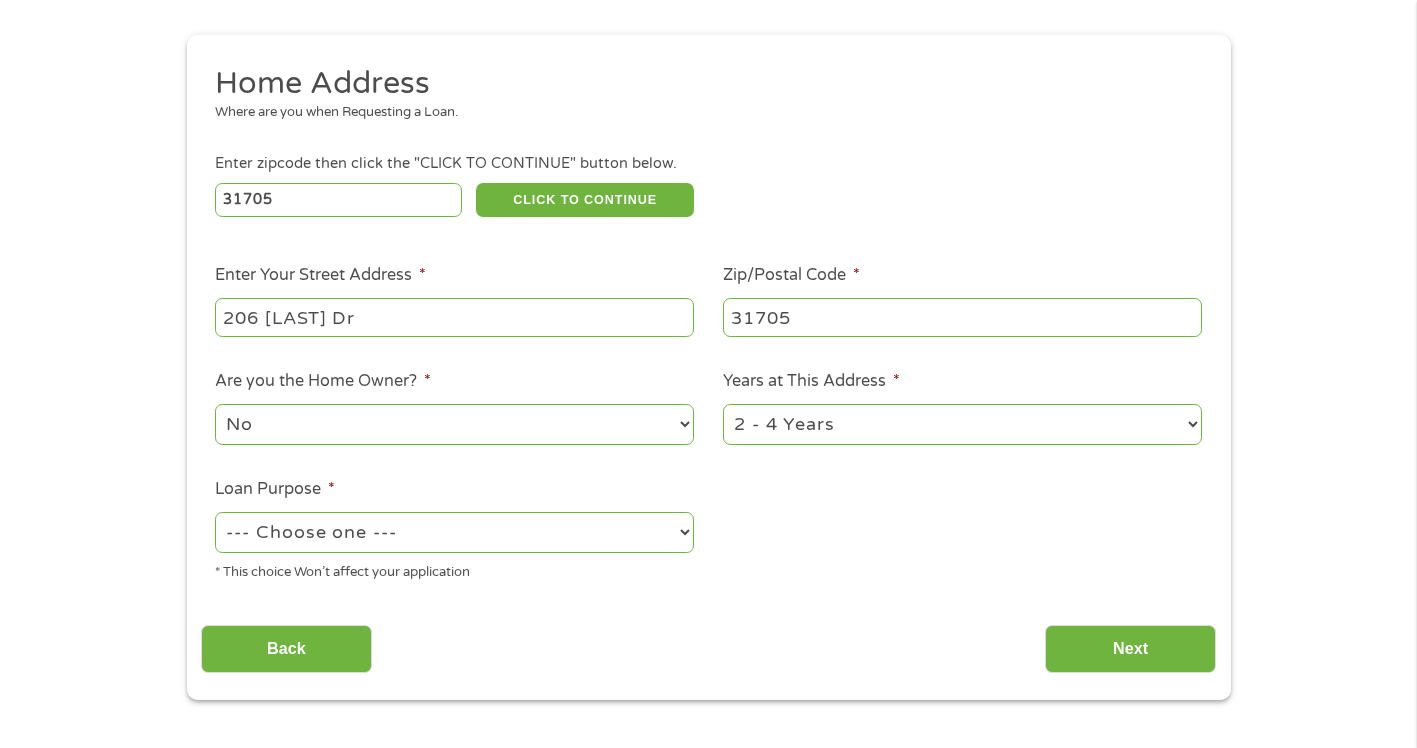 click on "--- Choose one --- Pay Bills Debt Consolidation Home Improvement Major Purchase Car Loan Short Term Cash Medical Expenses Other" at bounding box center [454, 532] 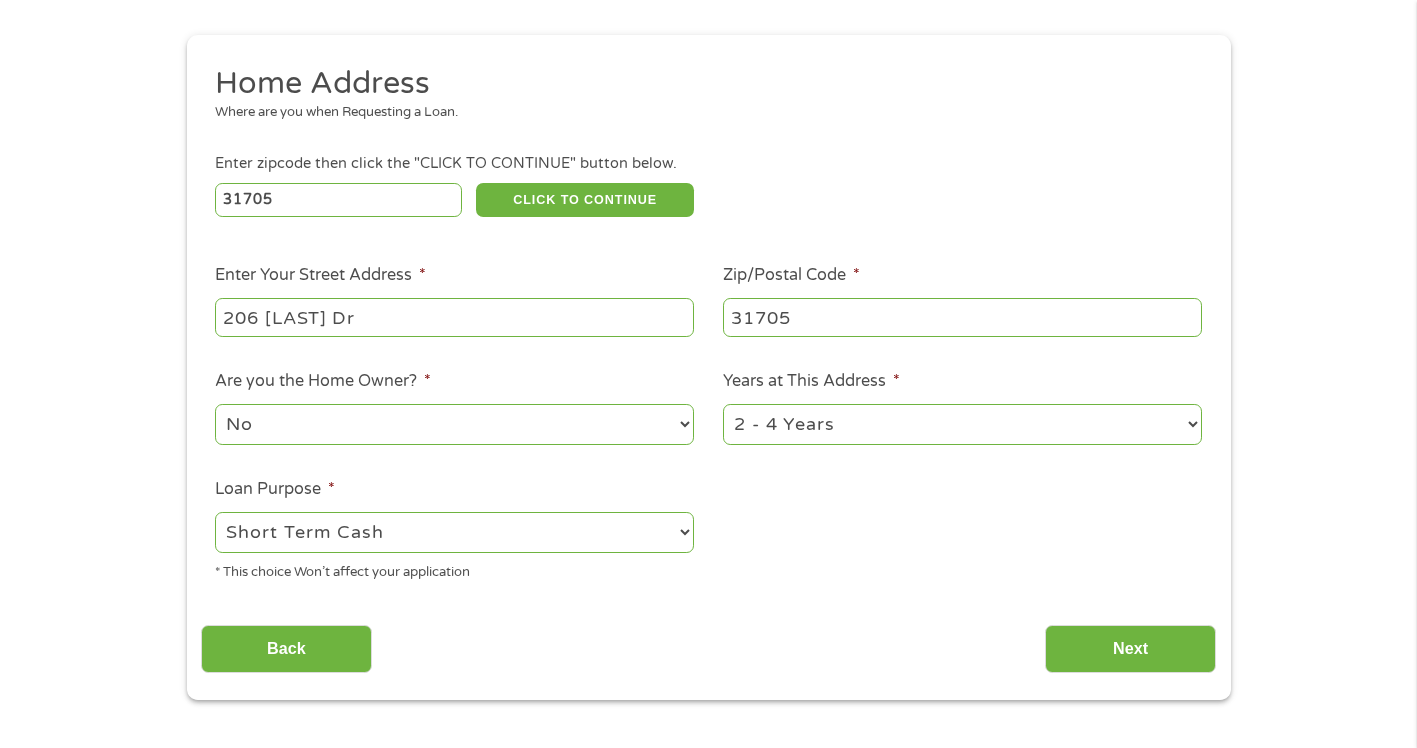 click on "--- Choose one --- Pay Bills Debt Consolidation Home Improvement Major Purchase Car Loan Short Term Cash Medical Expenses Other" at bounding box center (454, 532) 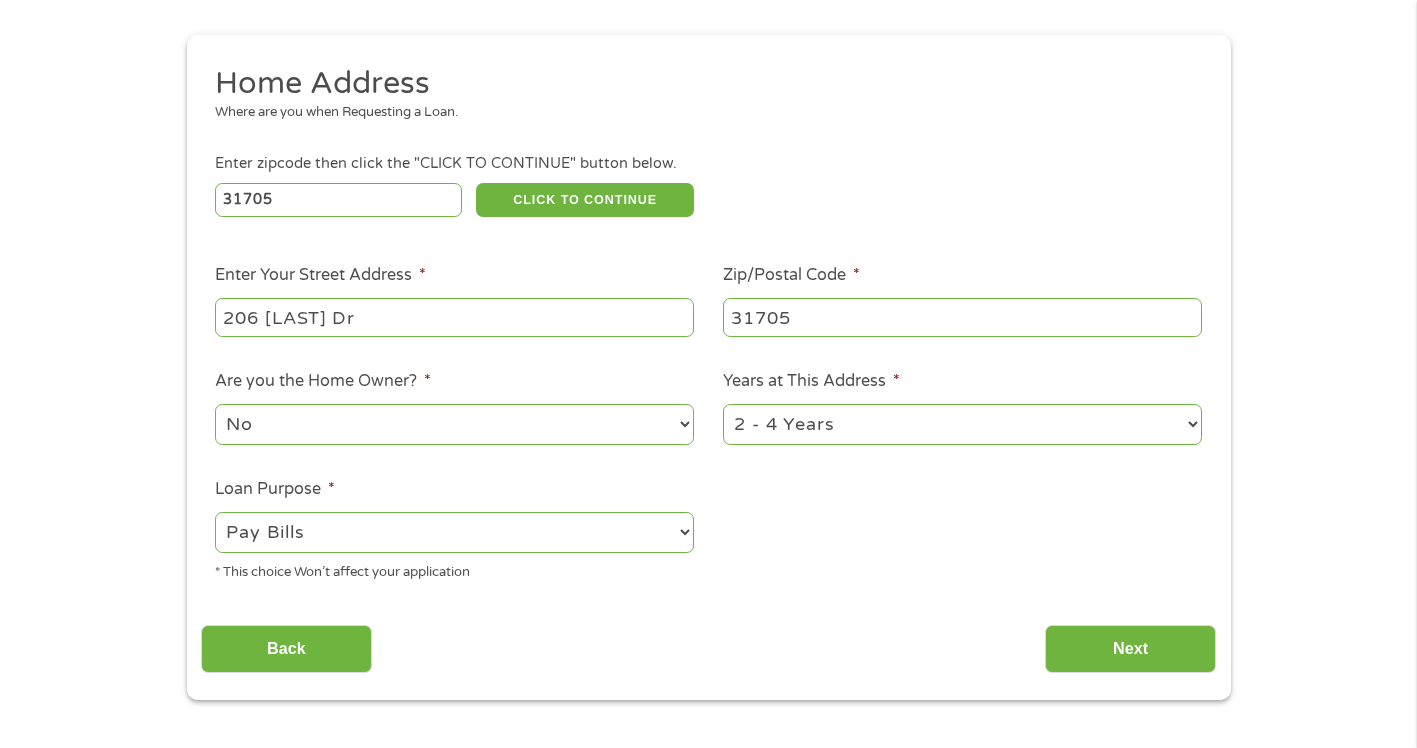 click on "--- Choose one --- Pay Bills Debt Consolidation Home Improvement Major Purchase Car Loan Short Term Cash Medical Expenses Other" at bounding box center (454, 532) 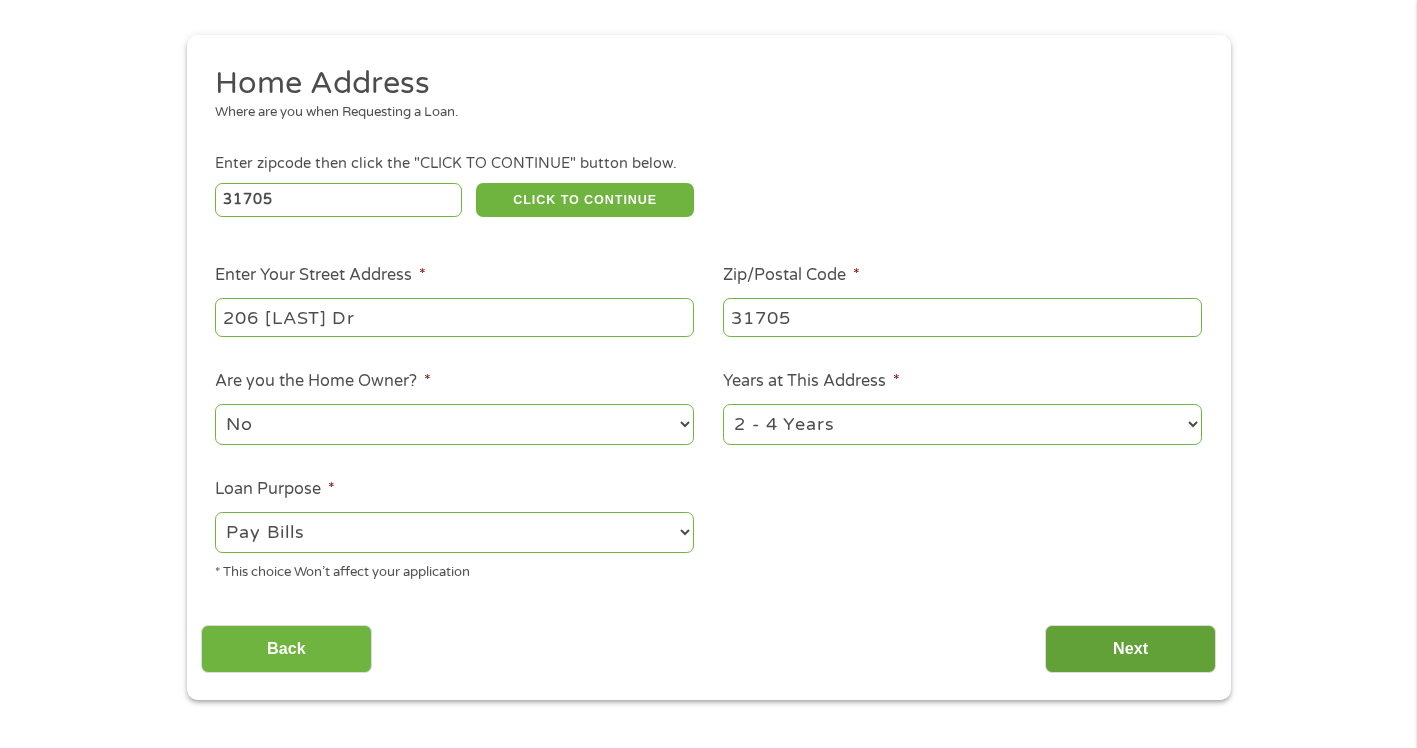 click on "Next" at bounding box center (1130, 649) 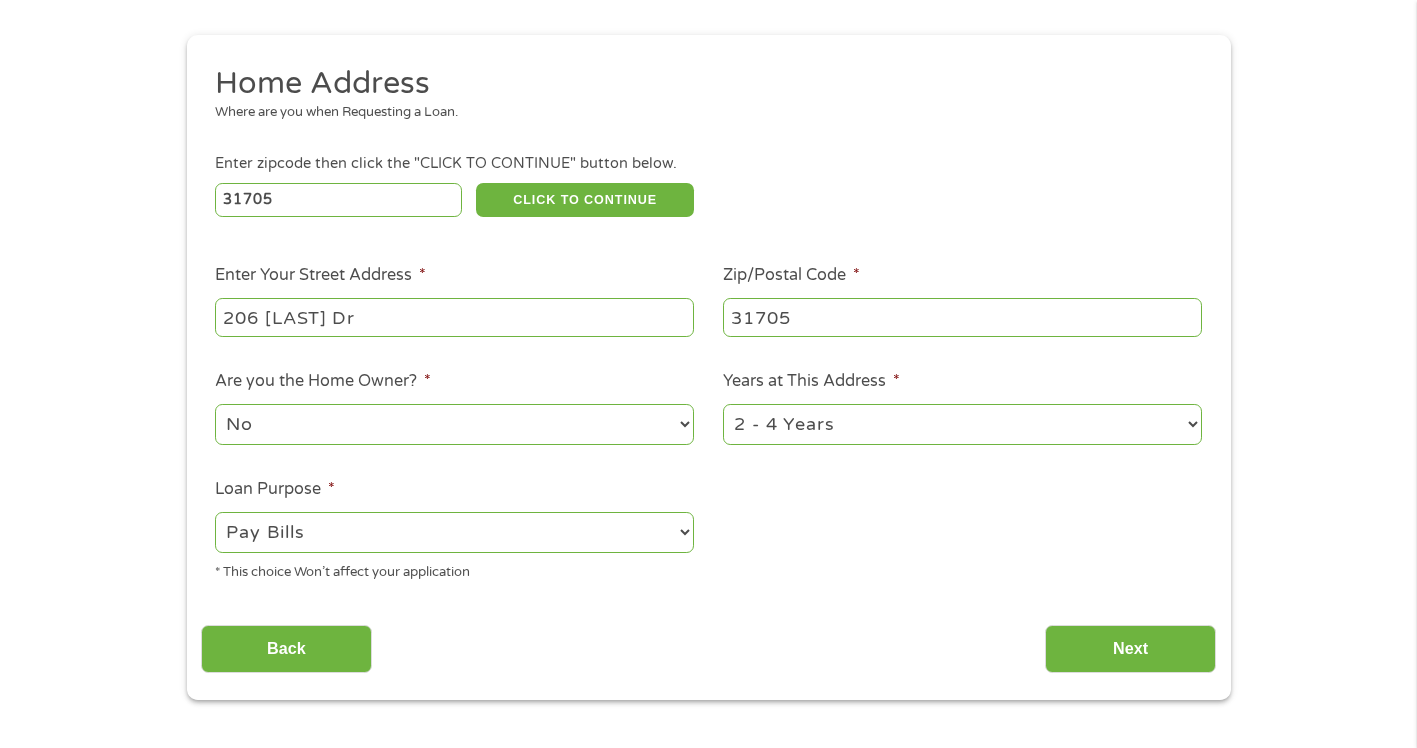scroll, scrollTop: 8, scrollLeft: 8, axis: both 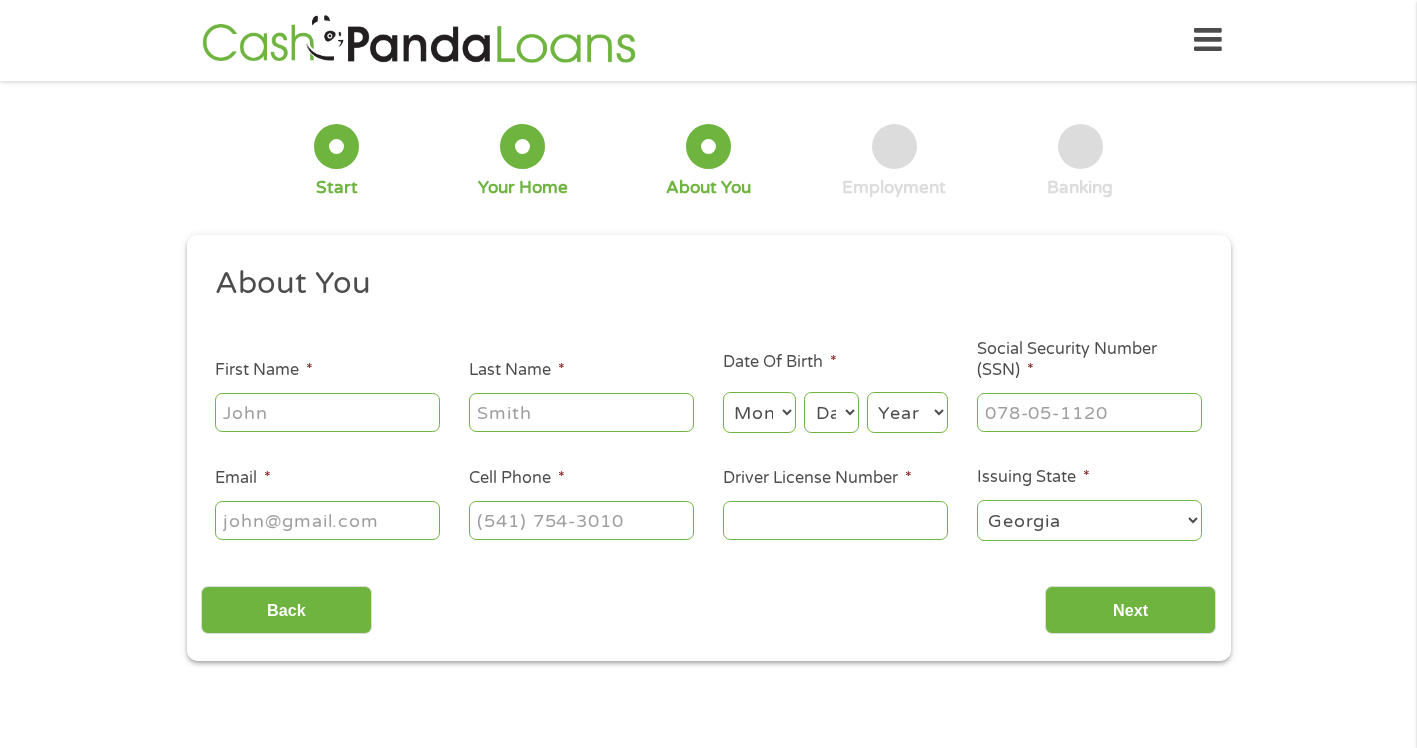 click on "First Name *" at bounding box center (327, 412) 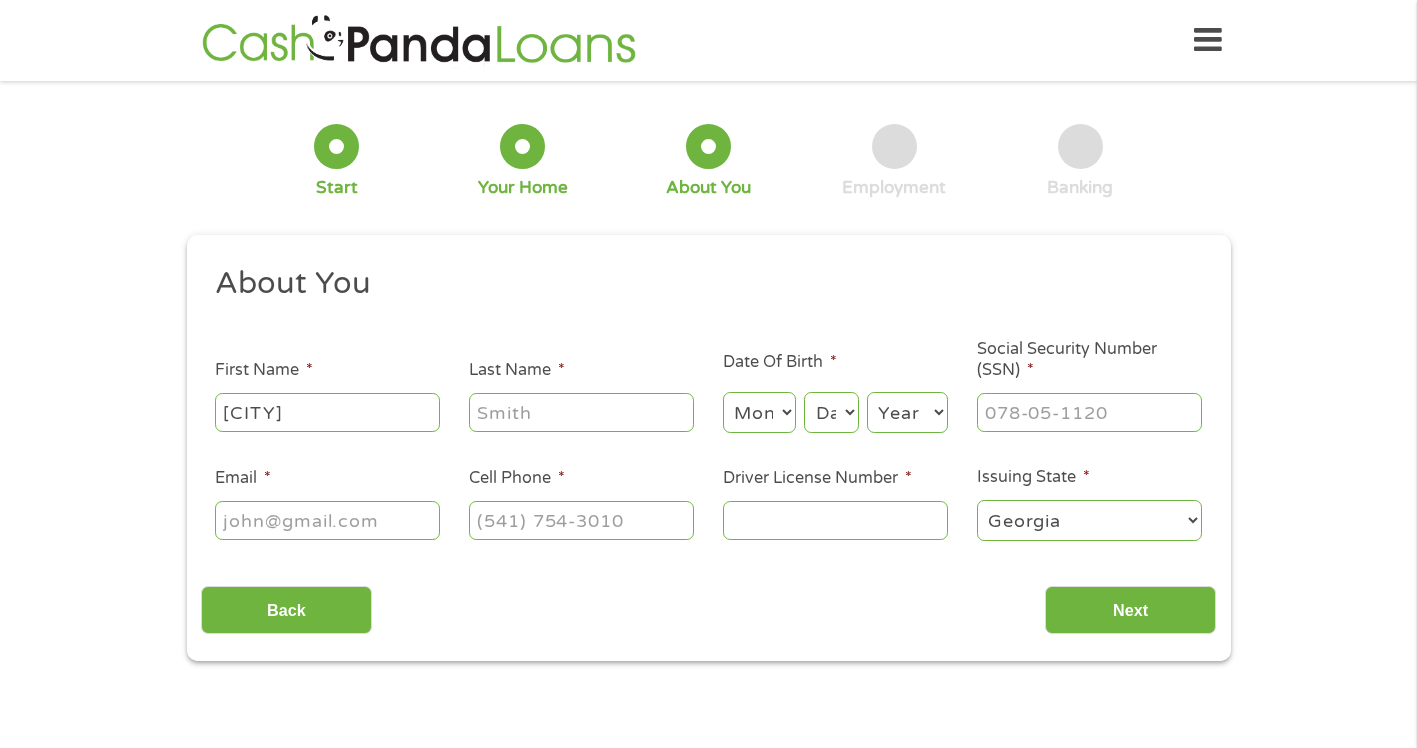 type on "[FIRST]" 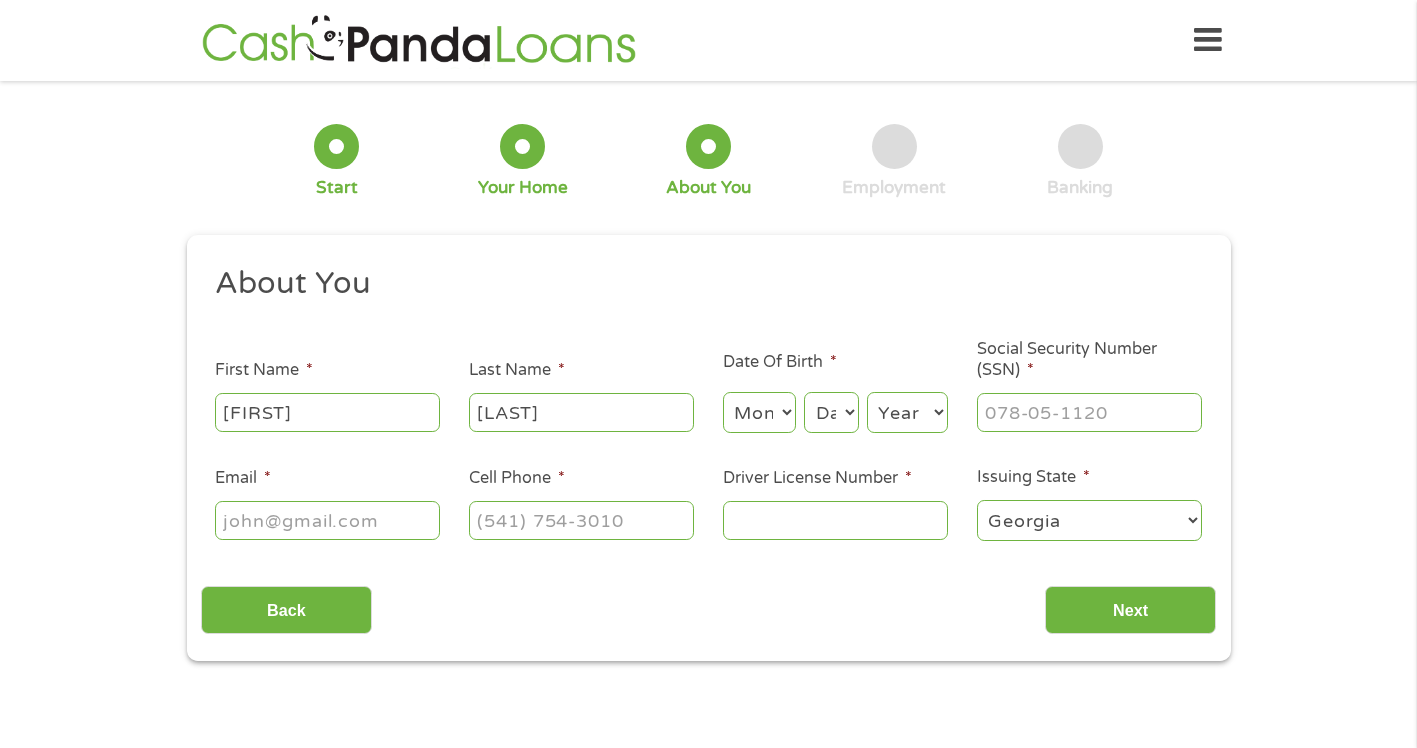 type on "[LAST]" 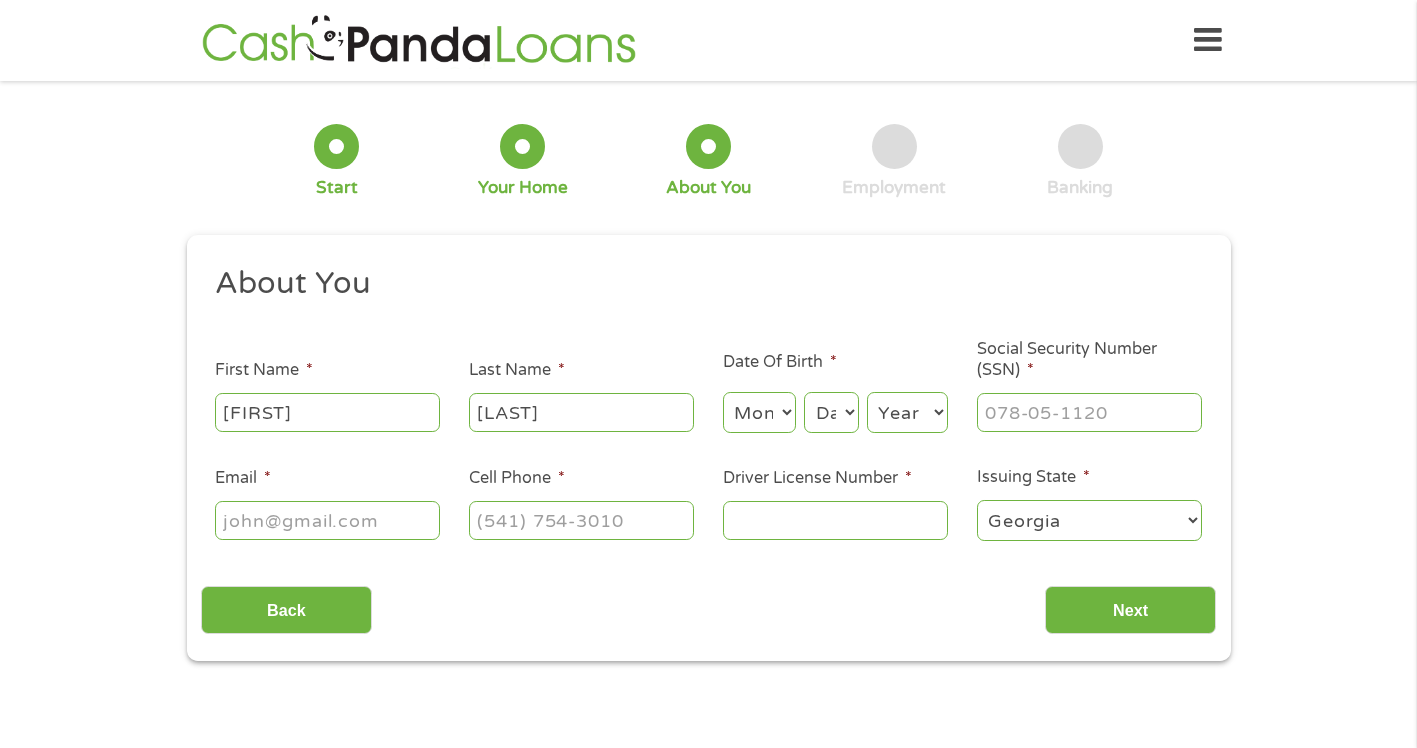 click on "Month 1 2 3 4 5 6 7 8 9 10 11 12" at bounding box center [759, 412] 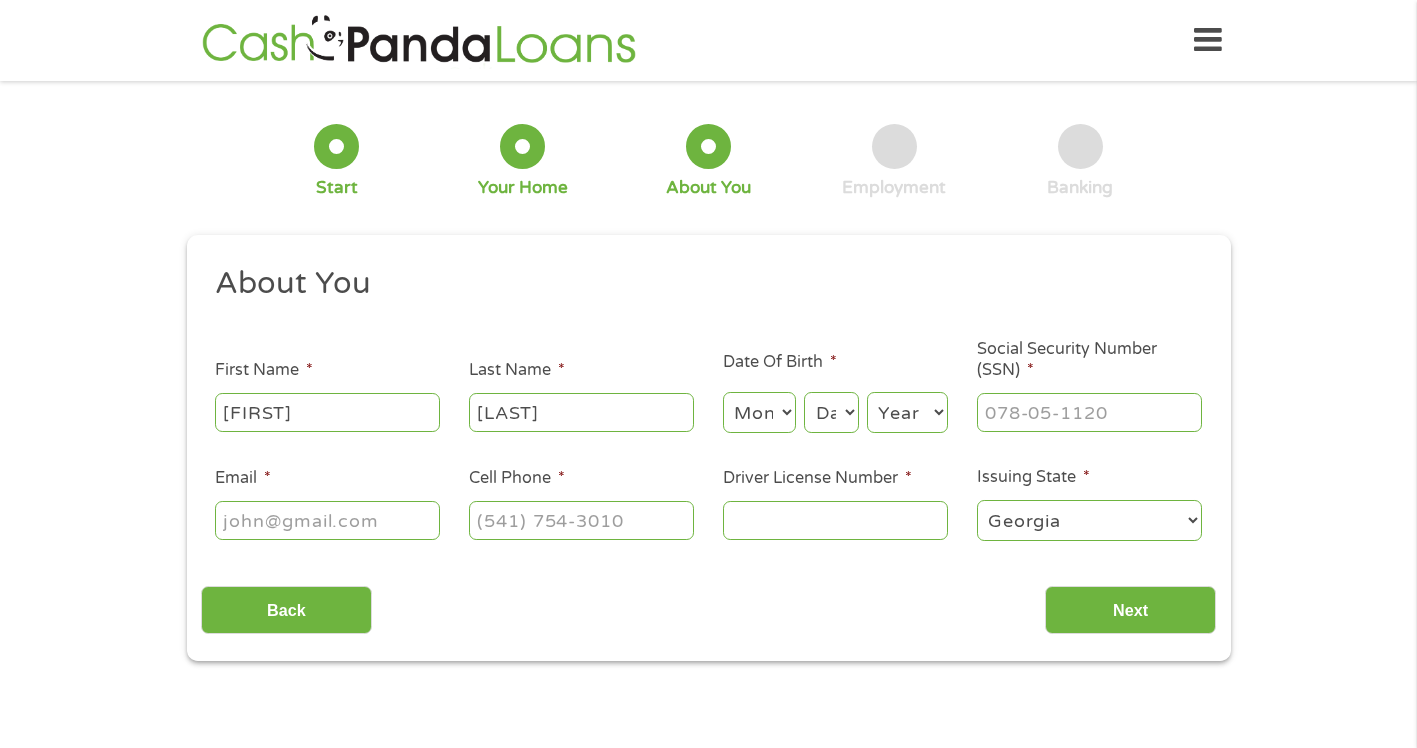 select on "1" 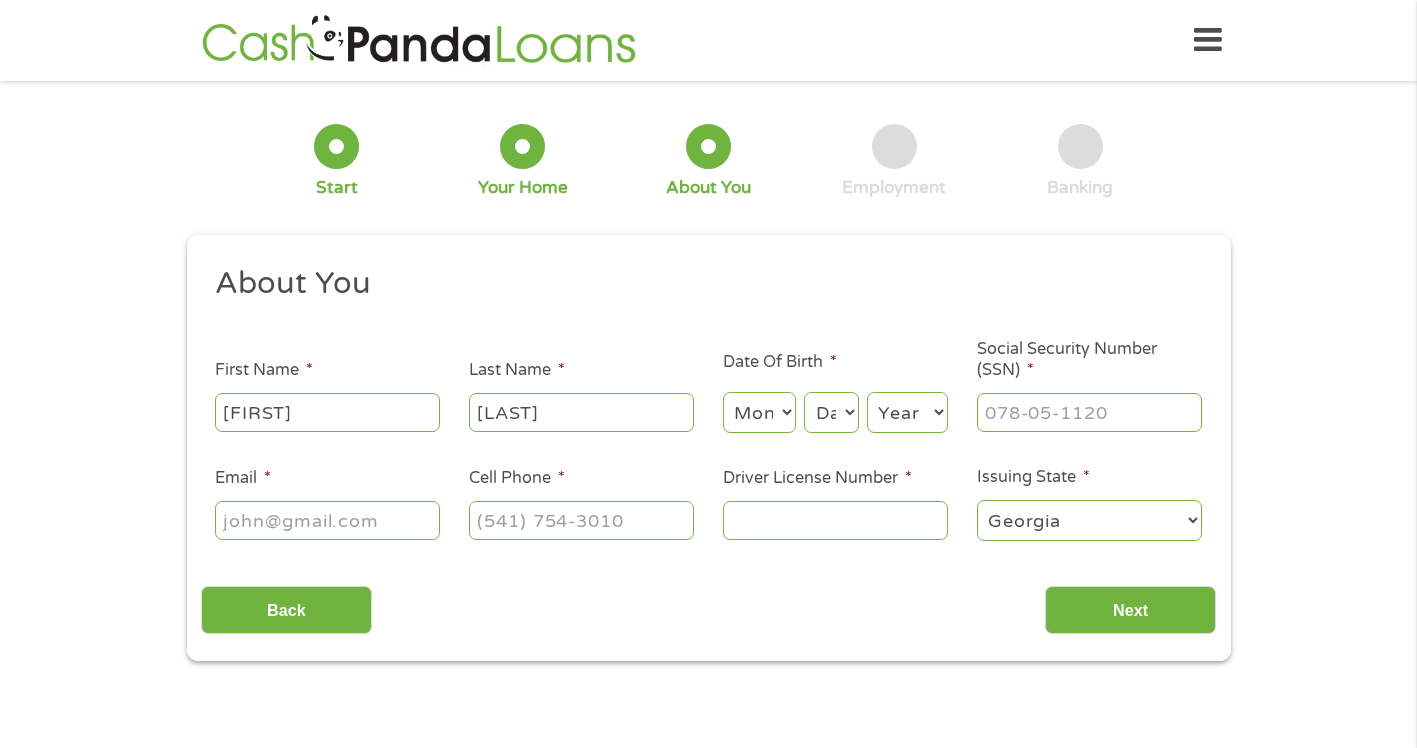 click on "Month 1 2 3 4 5 6 7 8 9 10 11 12" at bounding box center (759, 412) 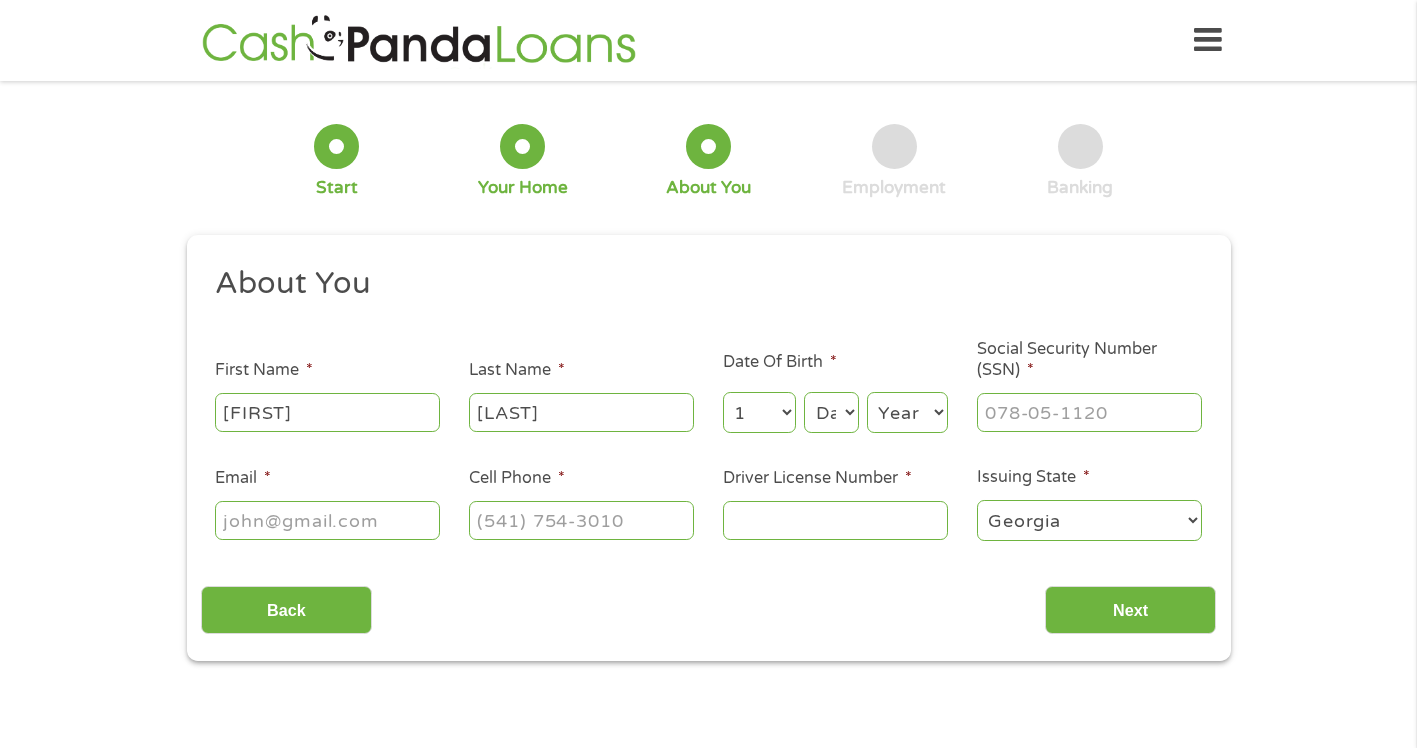 click on "Day 1 2 3 4 5 6 7 8 9 10 11 12 13 14 15 16 17 18 19 20 21 22 23 24 25 26 27 28 29 30 31" at bounding box center [831, 412] 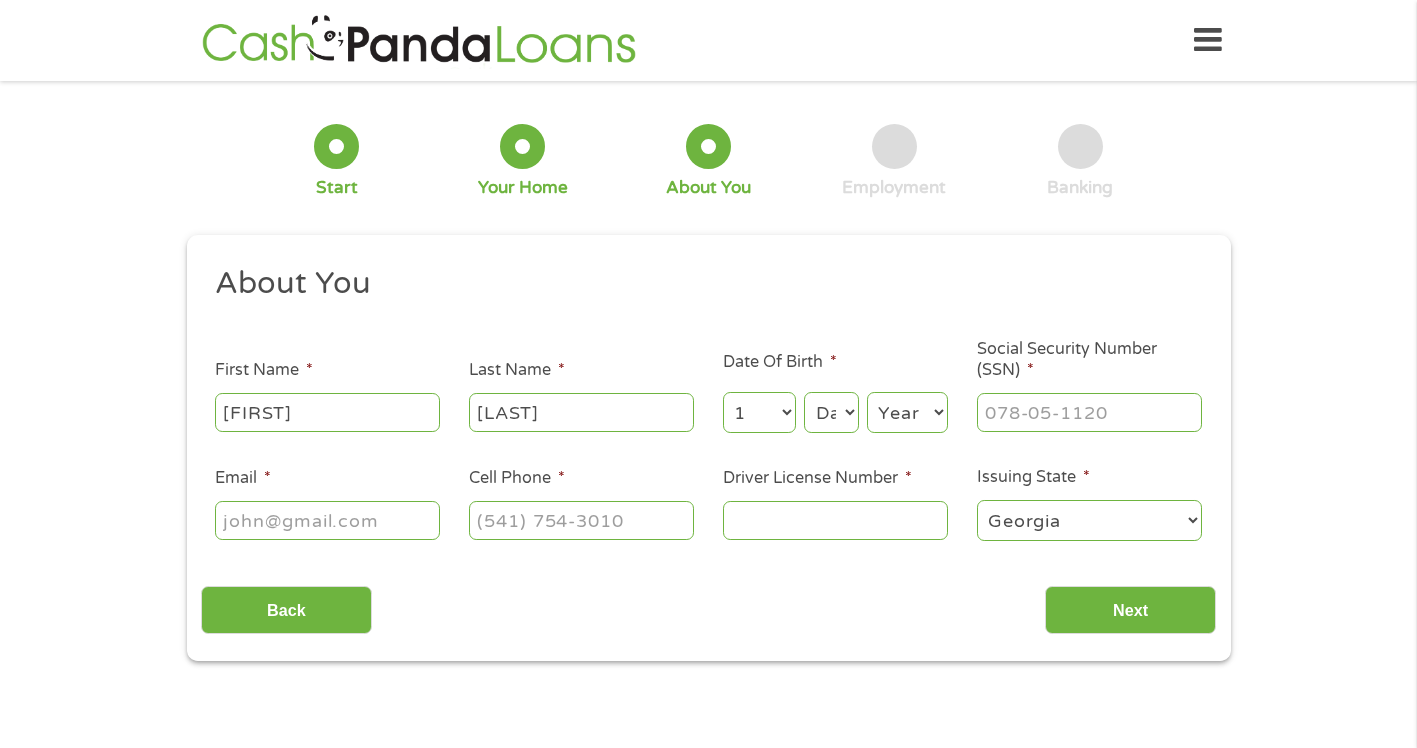 select on "16" 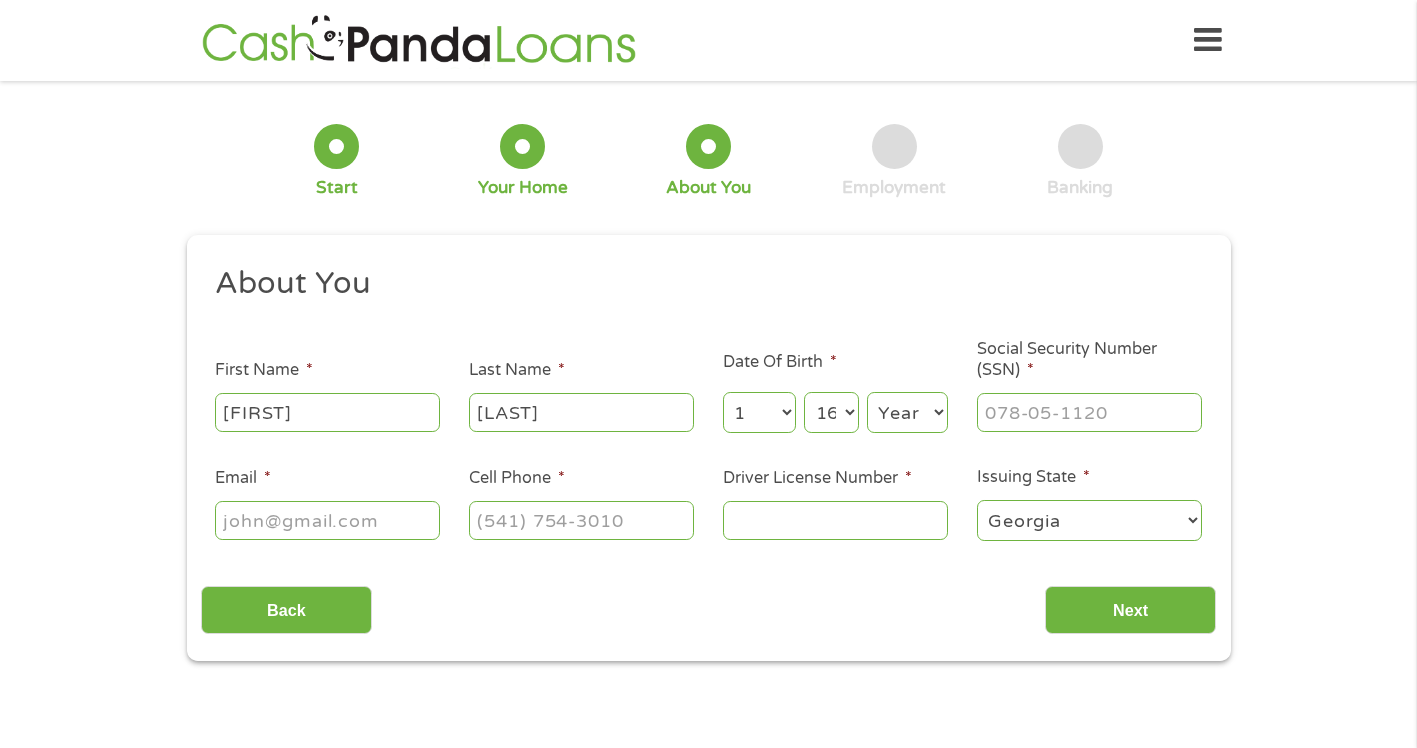 click on "Day 1 2 3 4 5 6 7 8 9 10 11 12 13 14 15 16 17 18 19 20 21 22 23 24 25 26 27 28 29 30 31" at bounding box center (831, 412) 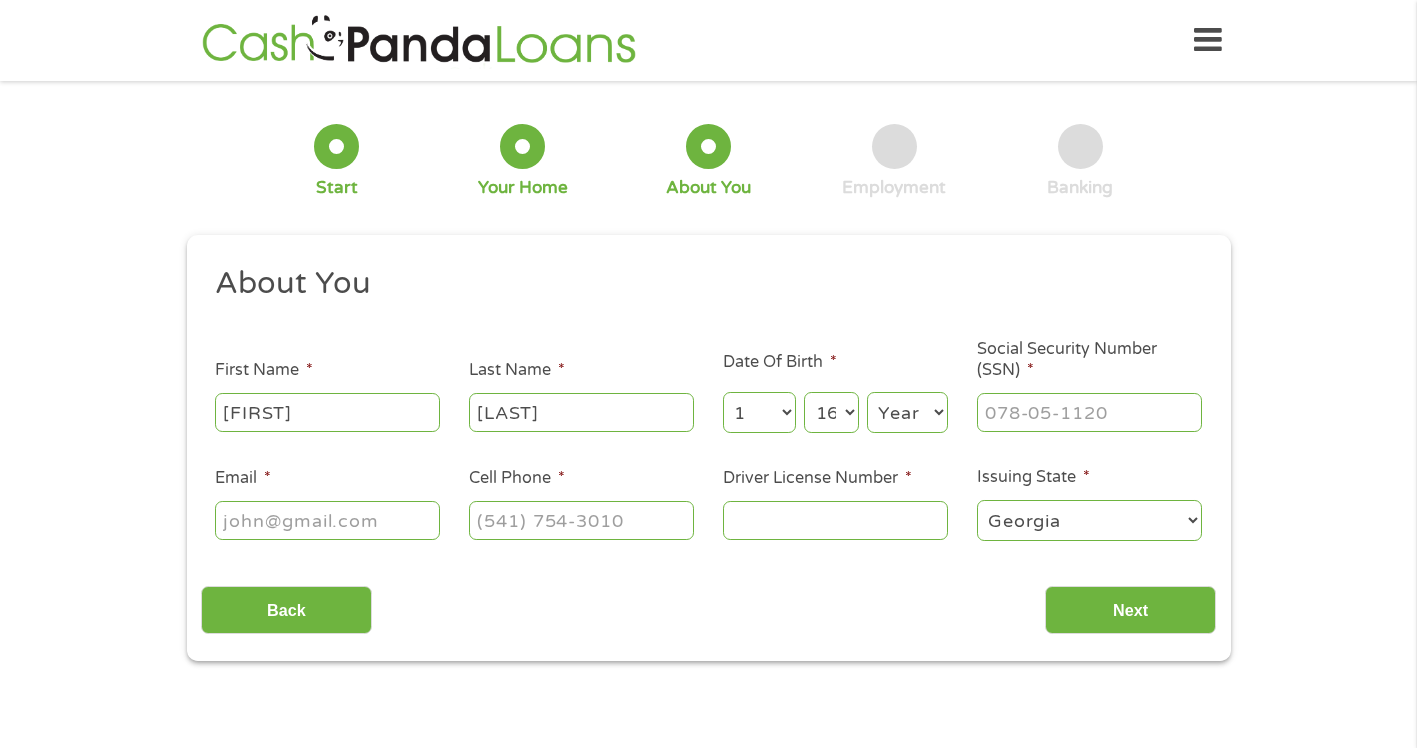 click on "Year 2007 2006 2005 2004 2003 2002 2001 2000 1999 1998 1997 1996 1995 1994 1993 1992 1991 1990 1989 1988 1987 1986 1985 1984 1983 1982 1981 1980 1979 1978 1977 1976 1975 1974 1973 1972 1971 1970 1969 1968 1967 1966 1965 1964 1963 1962 1961 1960 1959 1958 1957 1956 1955 1954 1953 1952 1951 1950 1949 1948 1947 1946 1945 1944 1943 1942 1941 1940 1939 1938 1937 1936 1935 1934 1933 1932 1931 1930 1929 1928 1927 1926 1925 1924 1923 1922 1921 1920" at bounding box center [907, 412] 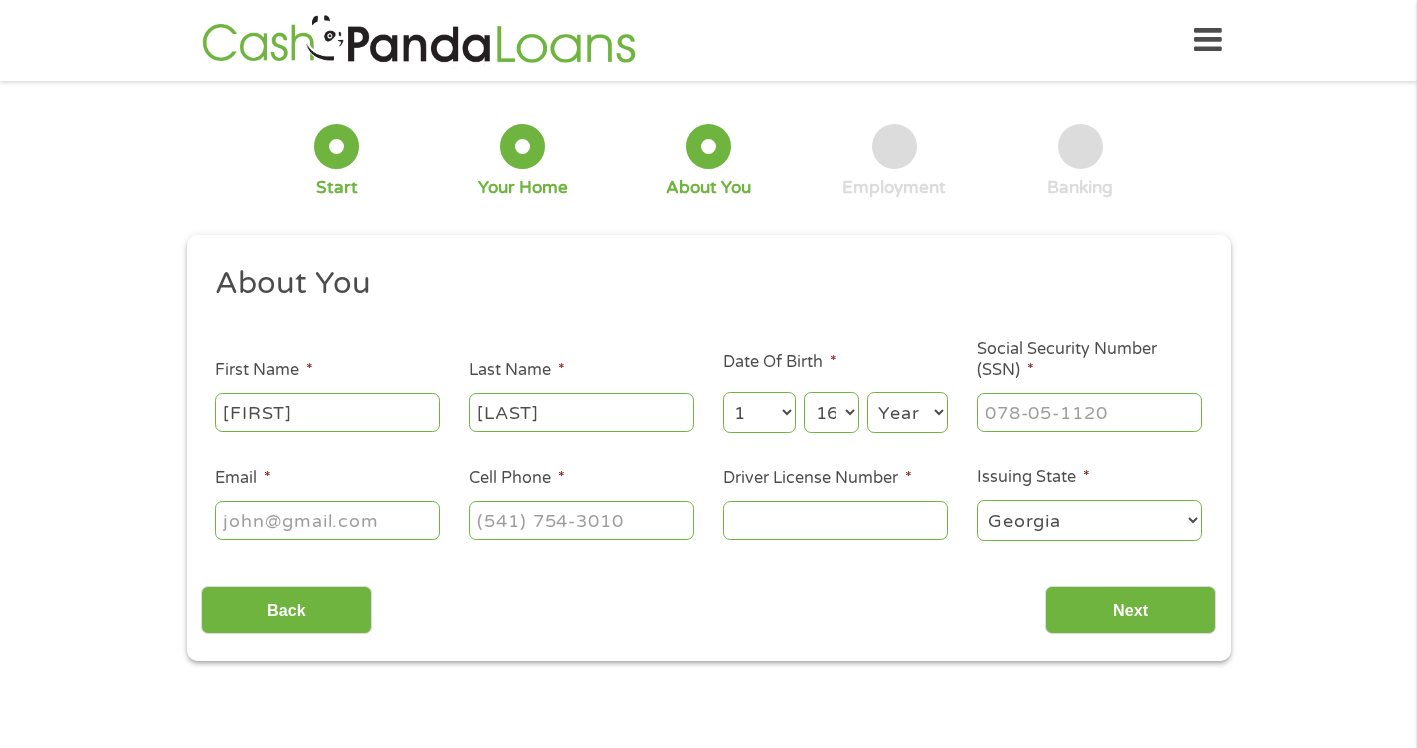 select on "1983" 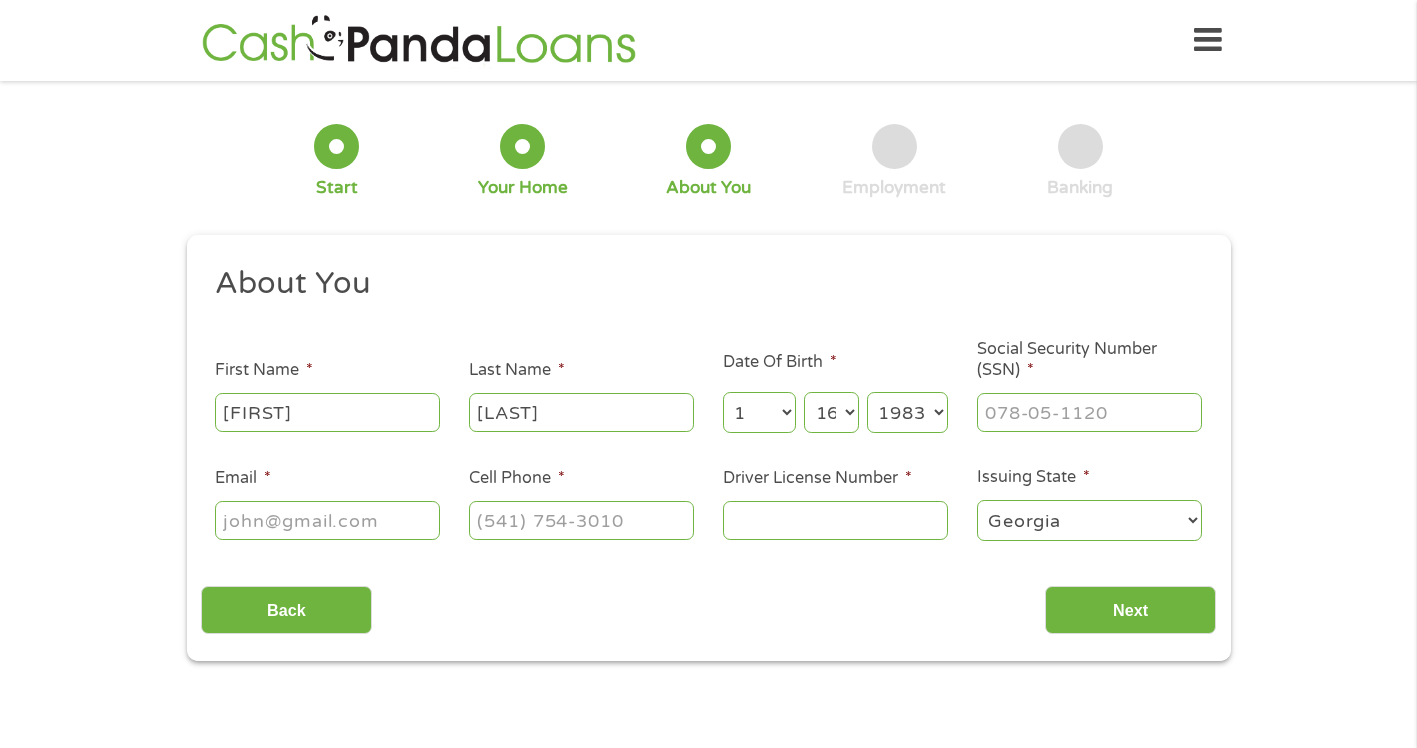 click on "Year 2007 2006 2005 2004 2003 2002 2001 2000 1999 1998 1997 1996 1995 1994 1993 1992 1991 1990 1989 1988 1987 1986 1985 1984 1983 1982 1981 1980 1979 1978 1977 1976 1975 1974 1973 1972 1971 1970 1969 1968 1967 1966 1965 1964 1963 1962 1961 1960 1959 1958 1957 1956 1955 1954 1953 1952 1951 1950 1949 1948 1947 1946 1945 1944 1943 1942 1941 1940 1939 1938 1937 1936 1935 1934 1933 1932 1931 1930 1929 1928 1927 1926 1925 1924 1923 1922 1921 1920" at bounding box center (907, 412) 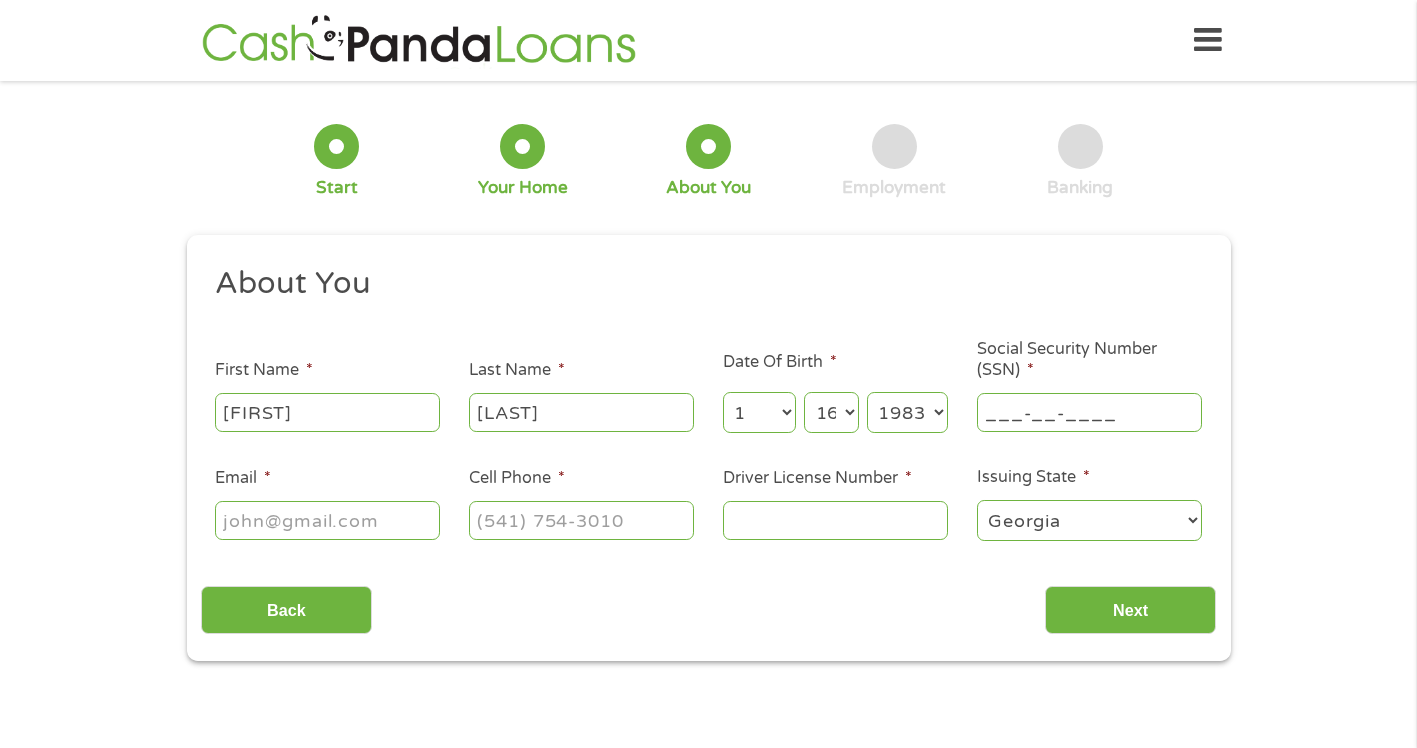 click on "___-__-____" at bounding box center [1089, 412] 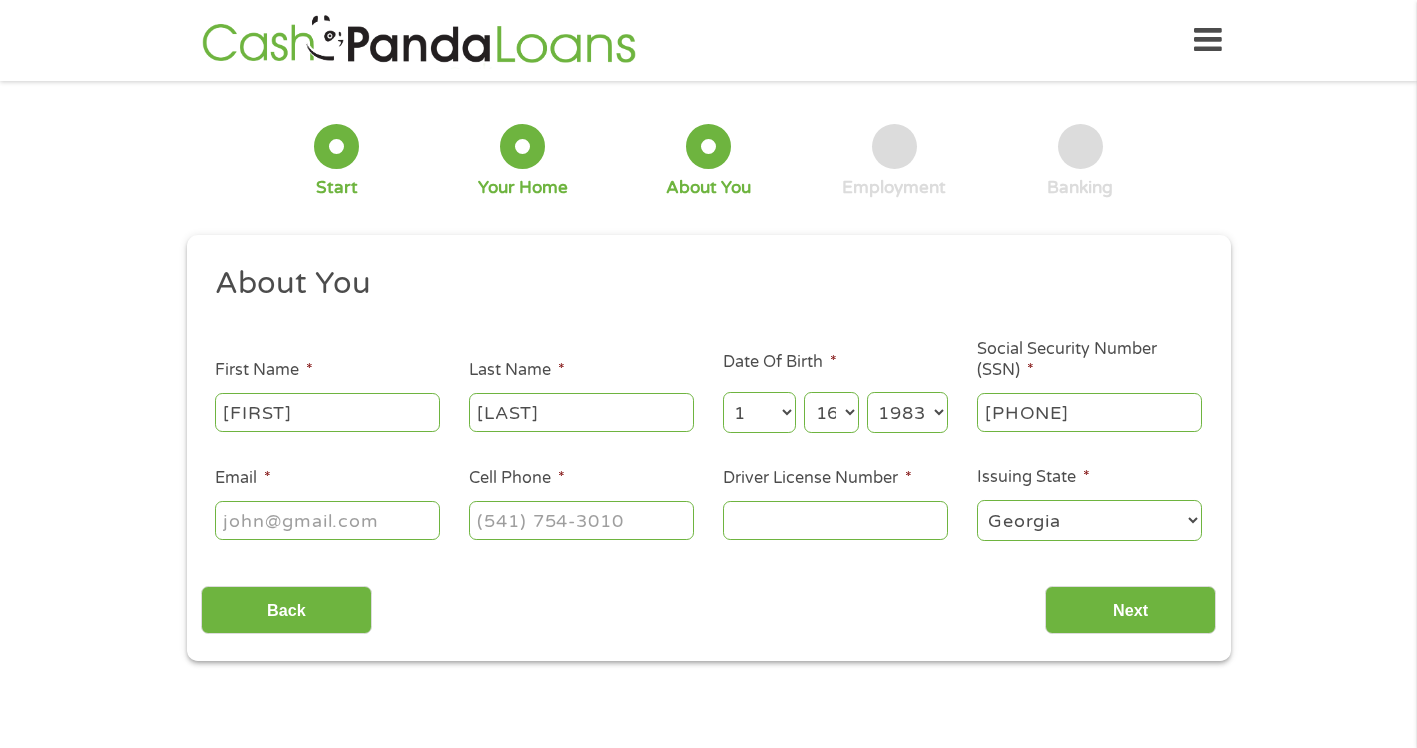 click on "Email *" at bounding box center [327, 520] 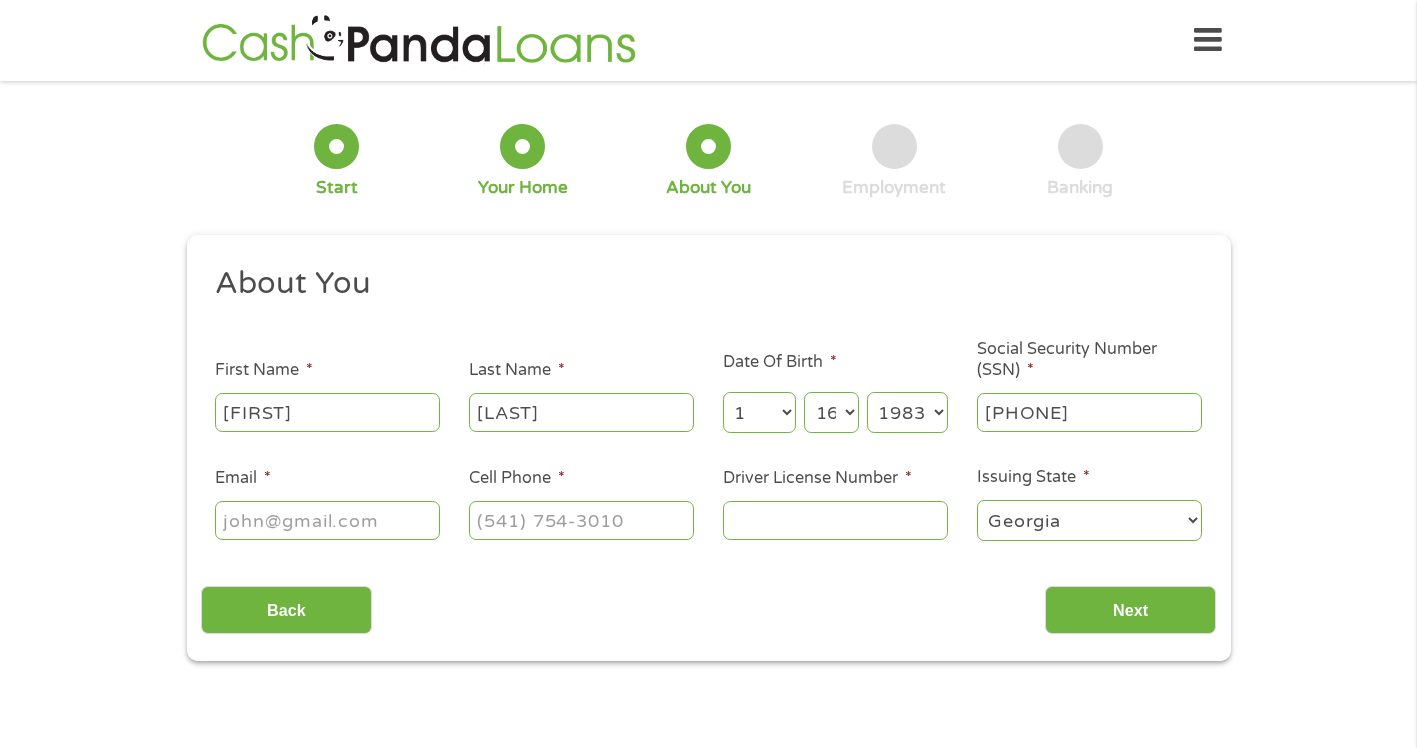 type on "[NAME]@[EXAMPLE.COM]" 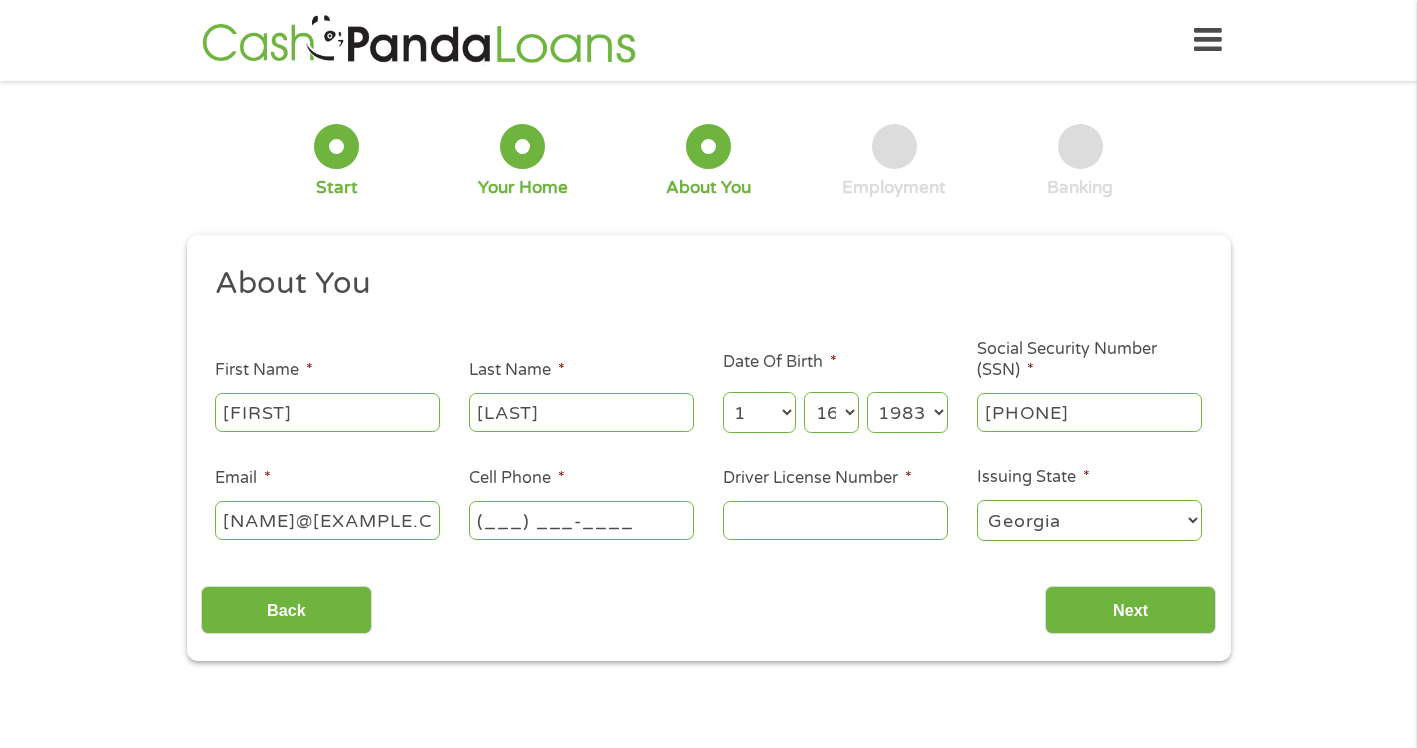 click on "(___) ___-____" at bounding box center (581, 520) 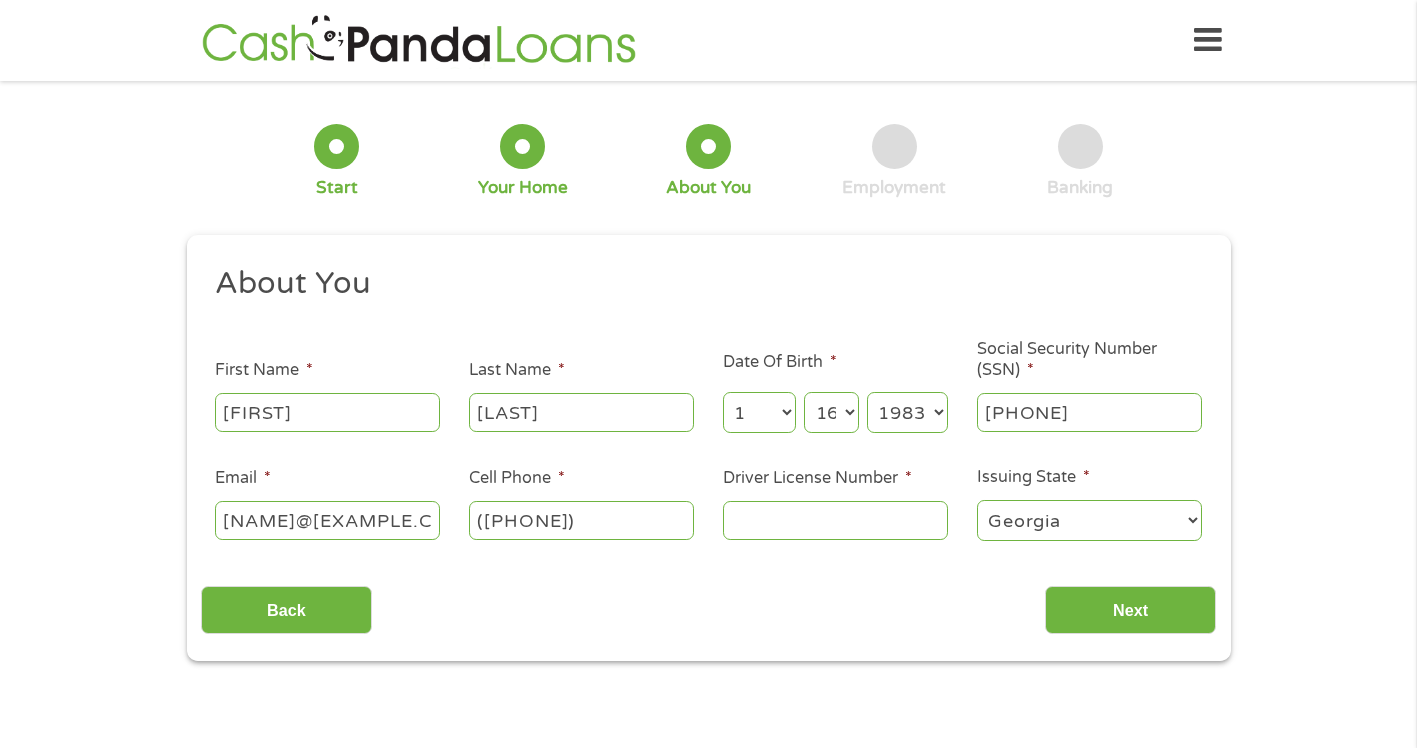 click on "This field is hidden when viewing the form gclid EAIaIQobChMI4pGtzv2qjgMVi6BaBR1TpRaVEAAYBCAAEgK5lPD_BwE This field is hidden when viewing the form Referrer https://www.cashpandaloans.com/payday-loans/?medium=adwords&source=adwords&campaign=[CAMPAIGN_ID]&adgroup=[ADGROUP_ID]&creative=[CREATIVE_ID]&position=&keyword=instant%20cash%20loan%20today&utm_term=searchterm&matchtype=e&device=c&network=s&gad_source=5&gad_campaignid=[CAMPAIGN_ID]&gclid=EAIaIQobChMI4pGtzv2qjgMVi6BaBR1TpRaVEAAYBCAAEgK5lPD_BwE This field is hidden when viewing the form Source adwords This field is hidden when viewing the form Campaign [CAMPAIGN_ID] This field is hidden when viewing the form Medium adwords This field is hidden when viewing the form adgroup [ADGROUP_ID] This field is hidden when viewing the form creative [CREATIVE_ID] This field is hidden when viewing the form position This field is hidden when viewing the form keyword instant cash loan today This field is hidden when viewing the form matchtype" at bounding box center (709, 448) 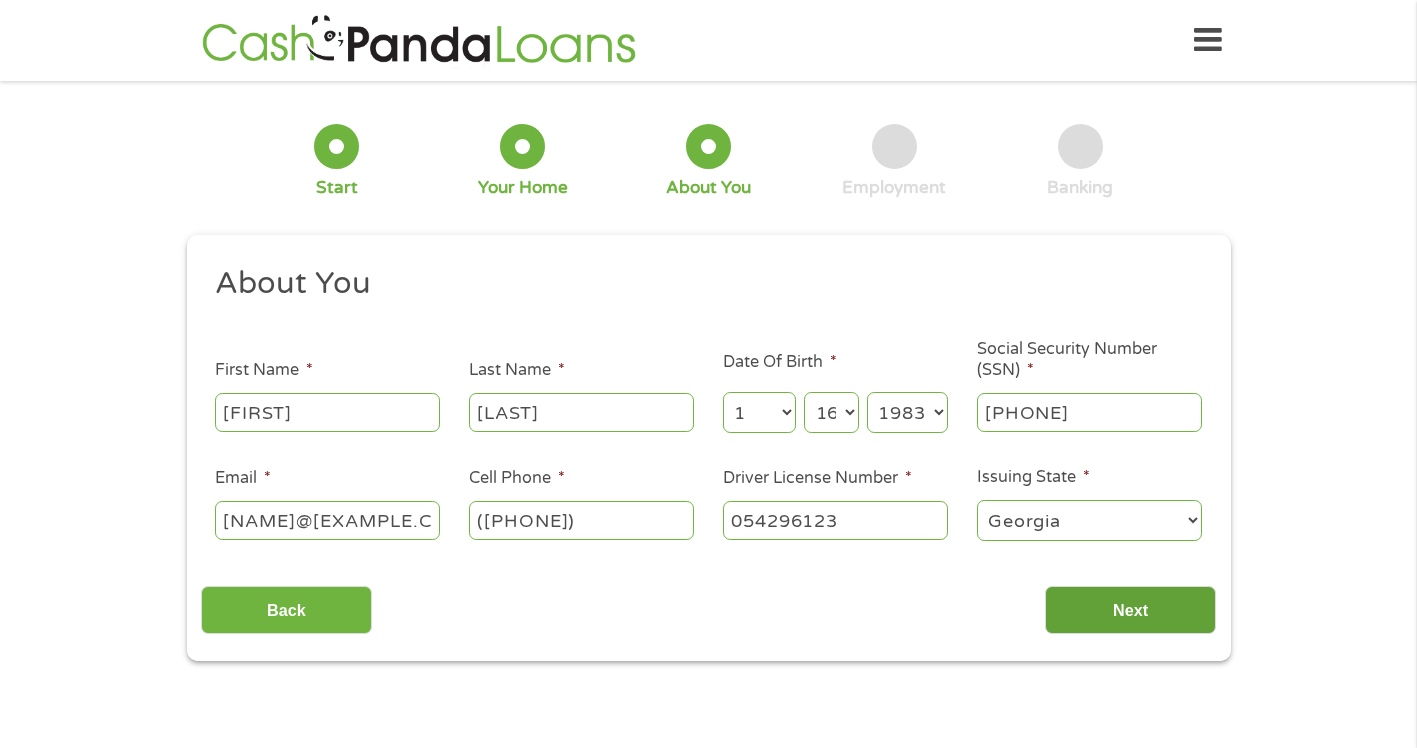 type on "054296123" 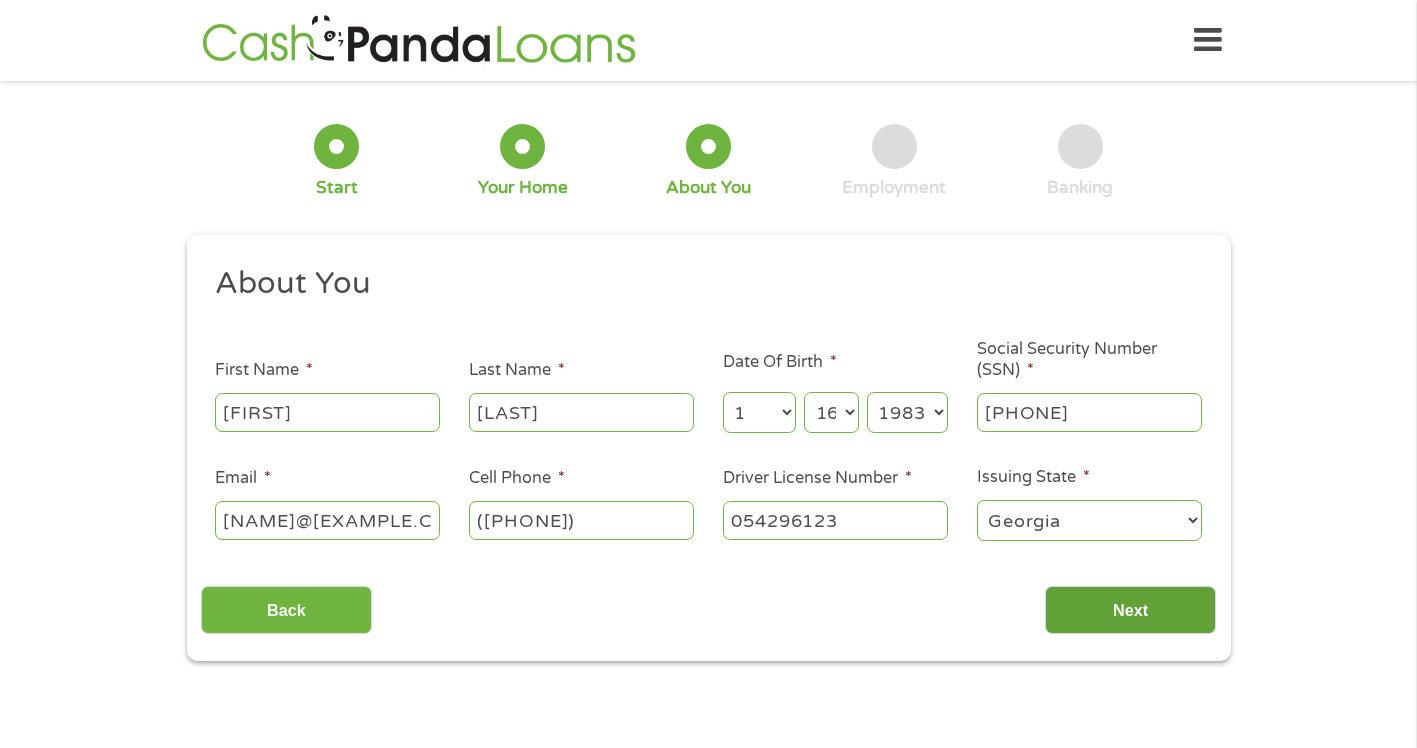 scroll, scrollTop: 8, scrollLeft: 8, axis: both 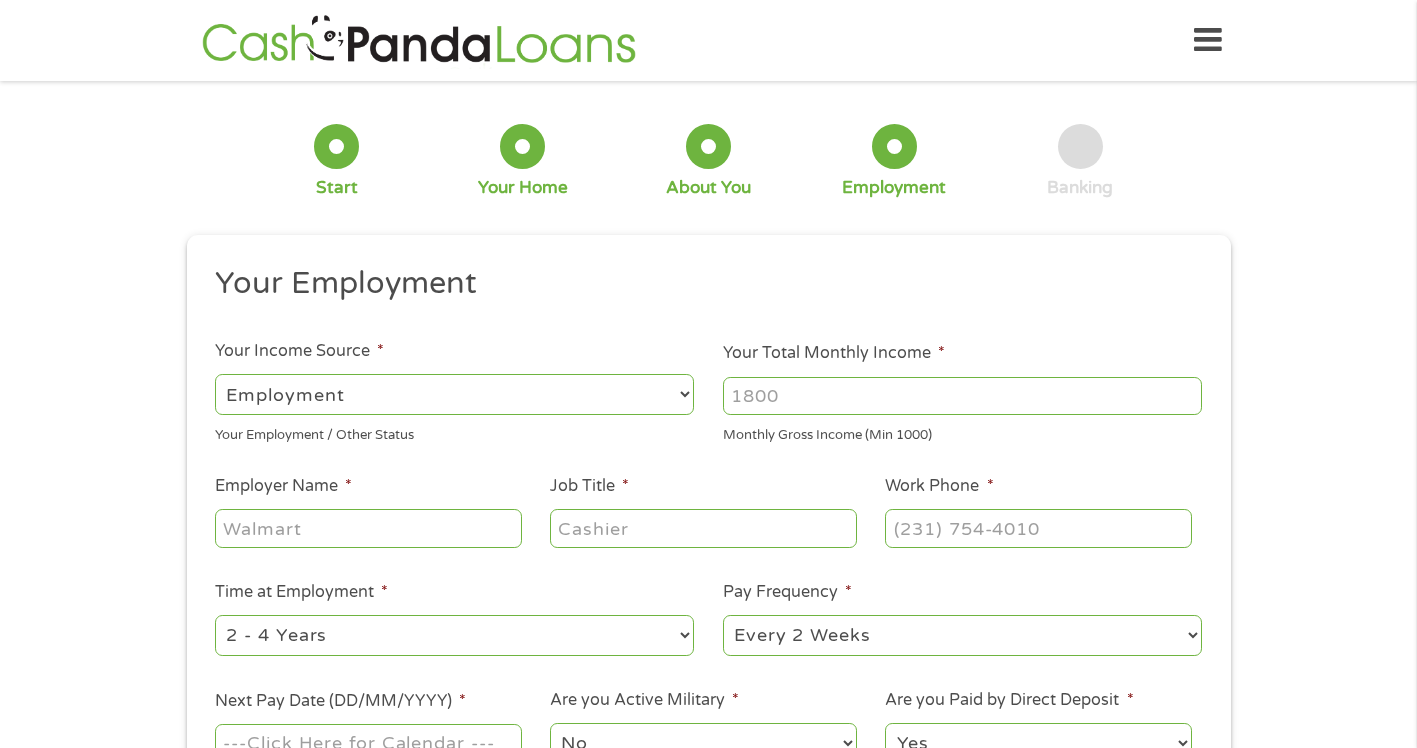 click on "Employer Name *" at bounding box center (368, 528) 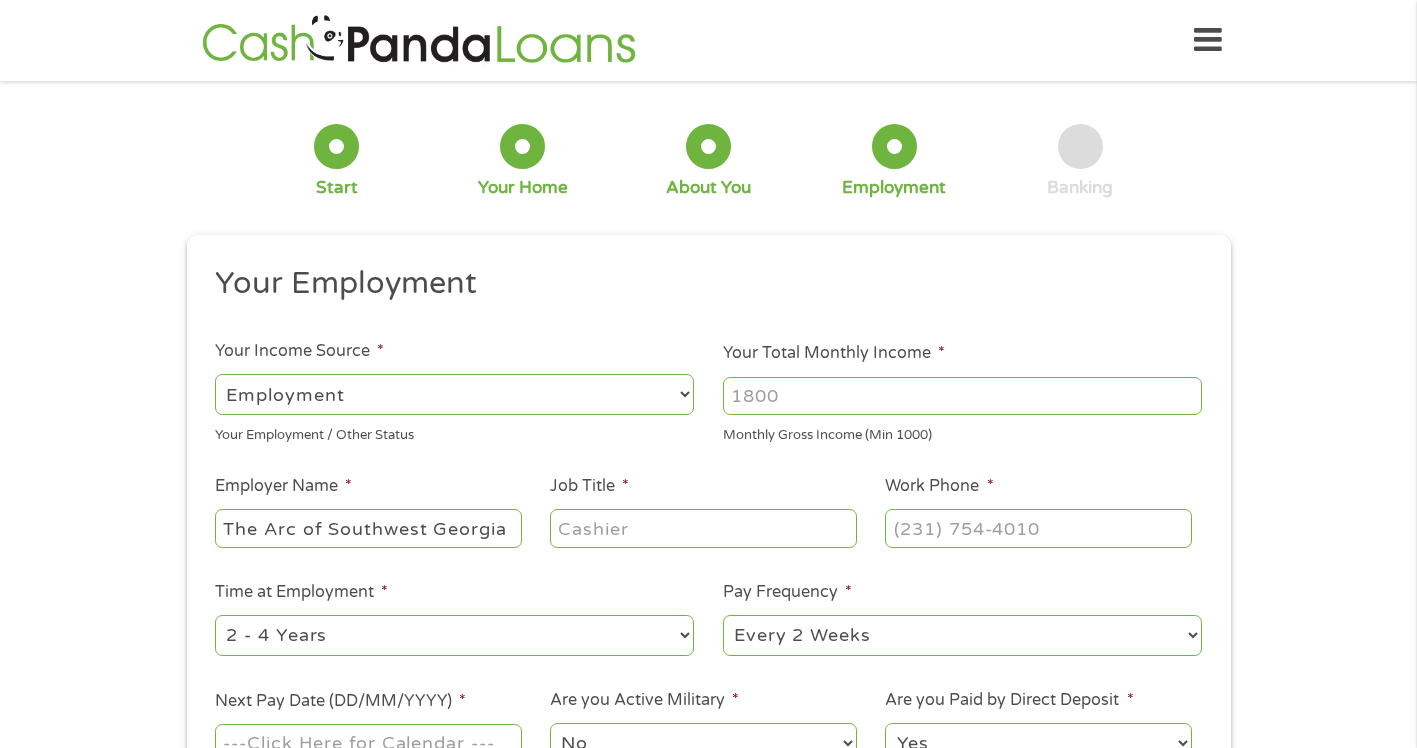 type on "The Arc of Southwest Georgia" 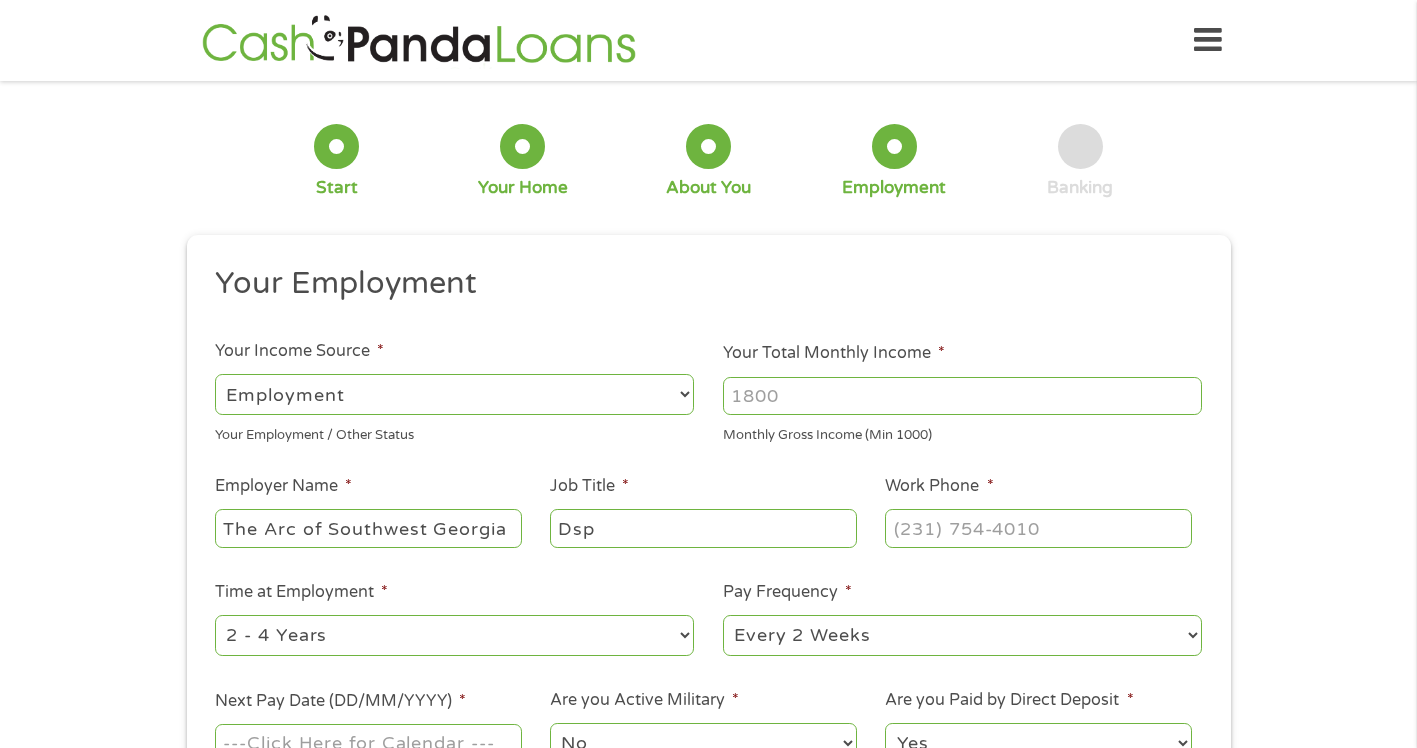 type on "Dsp" 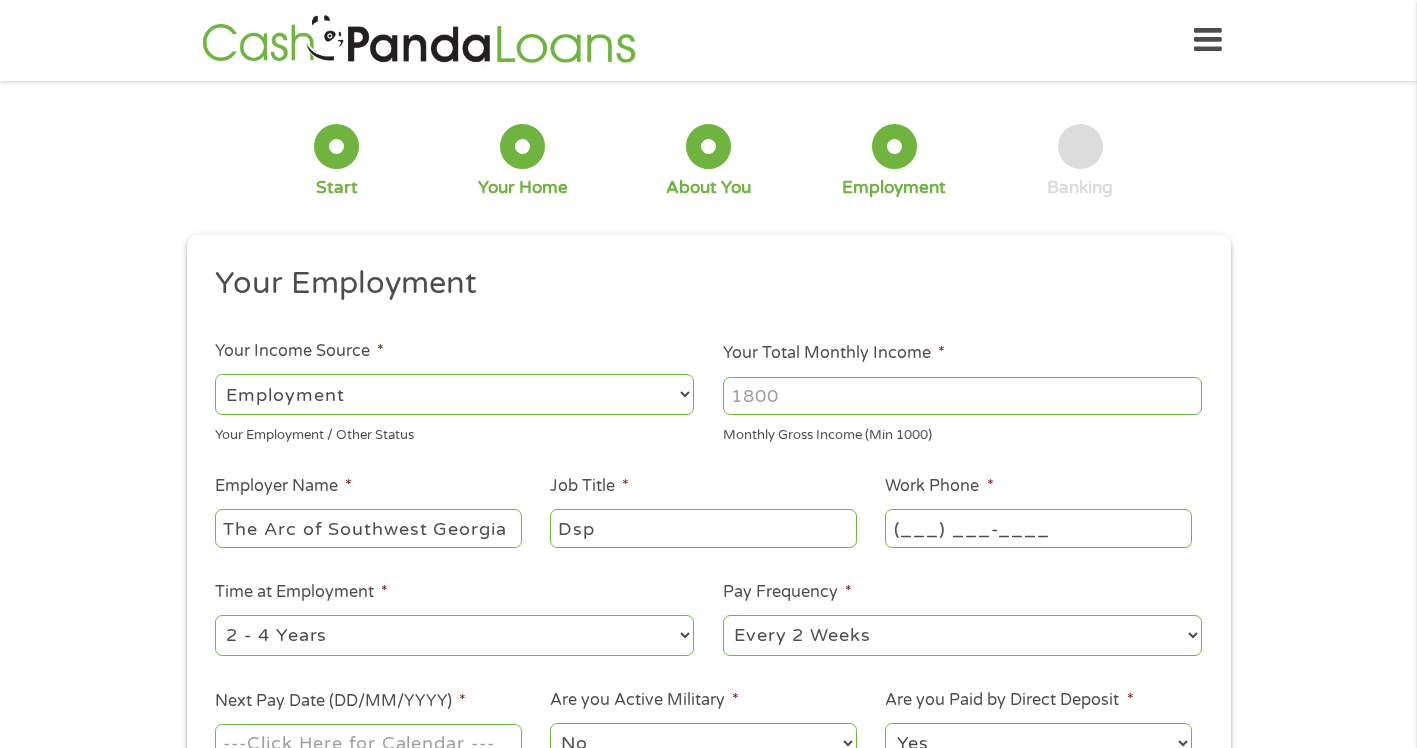 click on "(___) ___-____" at bounding box center [1038, 528] 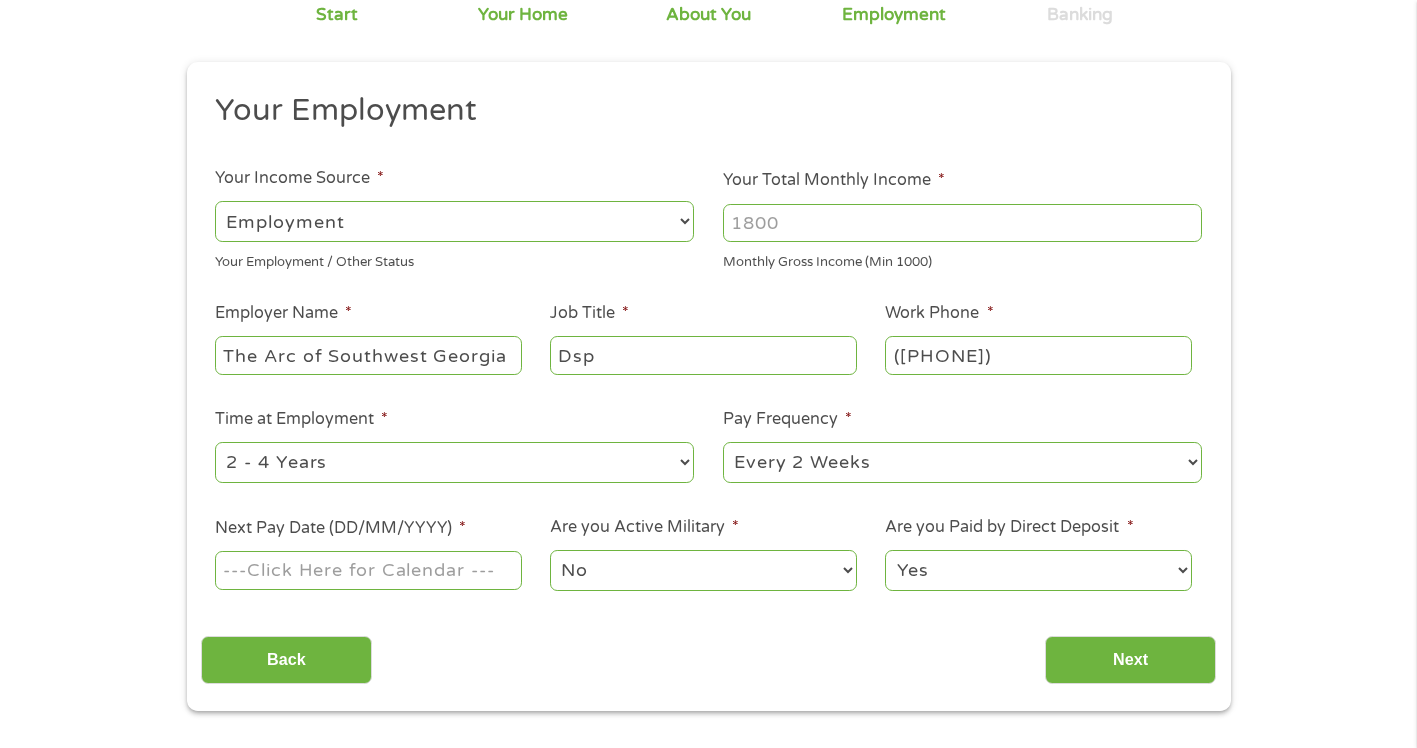 scroll, scrollTop: 200, scrollLeft: 0, axis: vertical 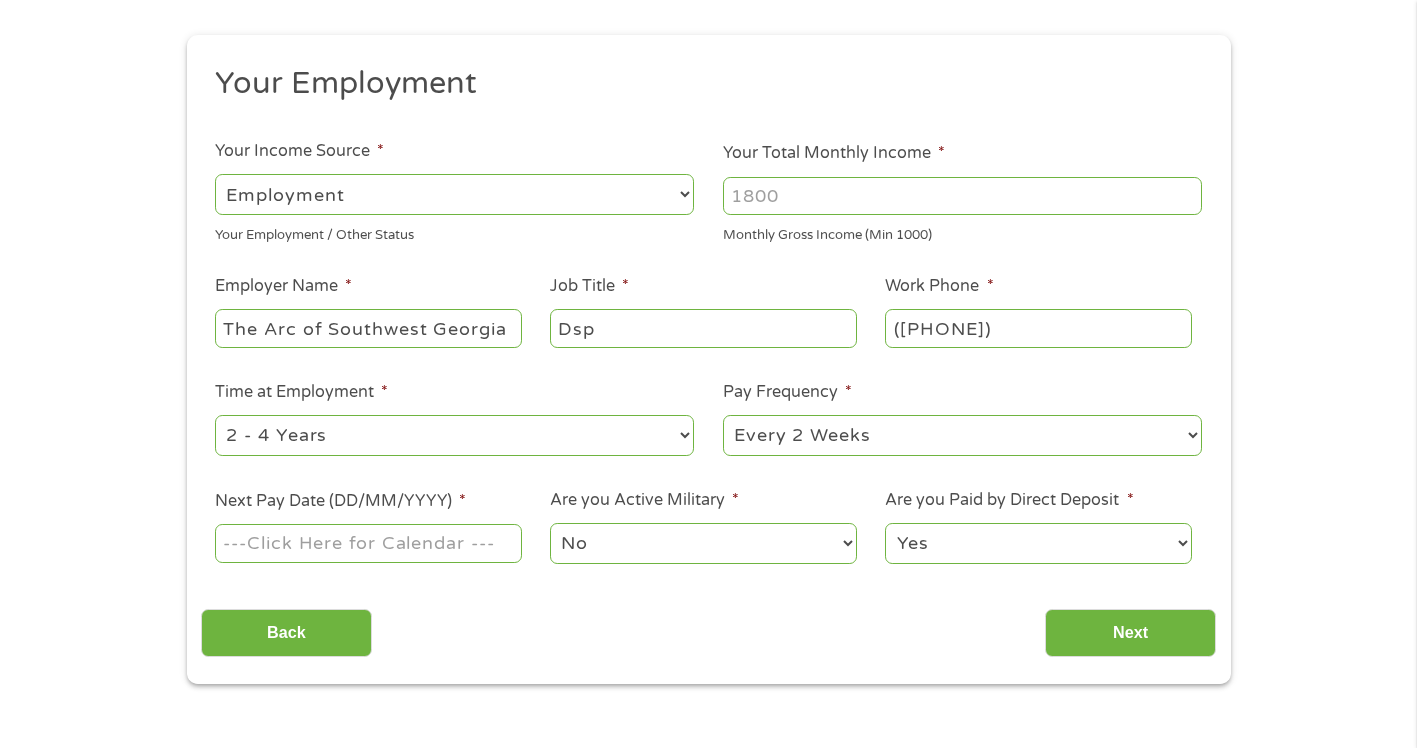 click on "--- Choose one --- Every 2 Weeks Every Week Monthly Semi-Monthly" at bounding box center [962, 435] 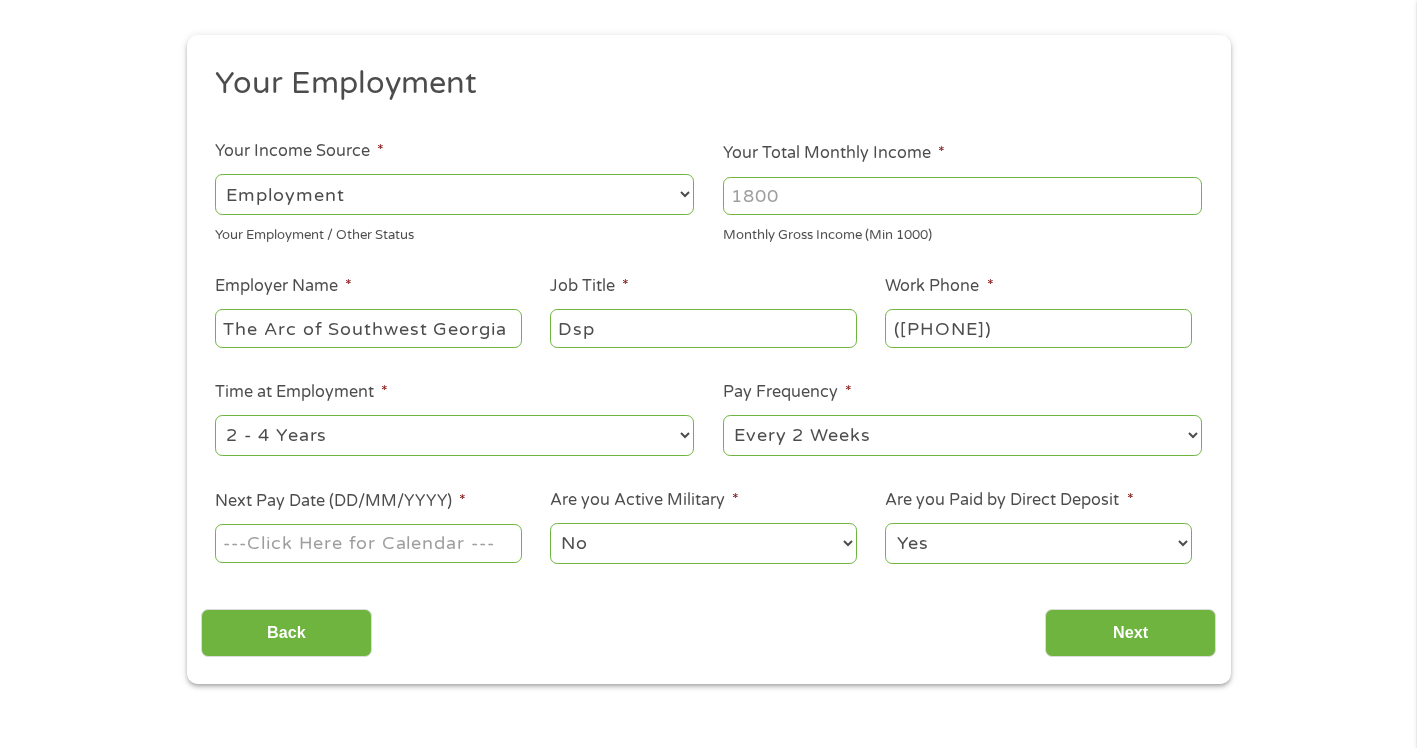 select on "semimonthly" 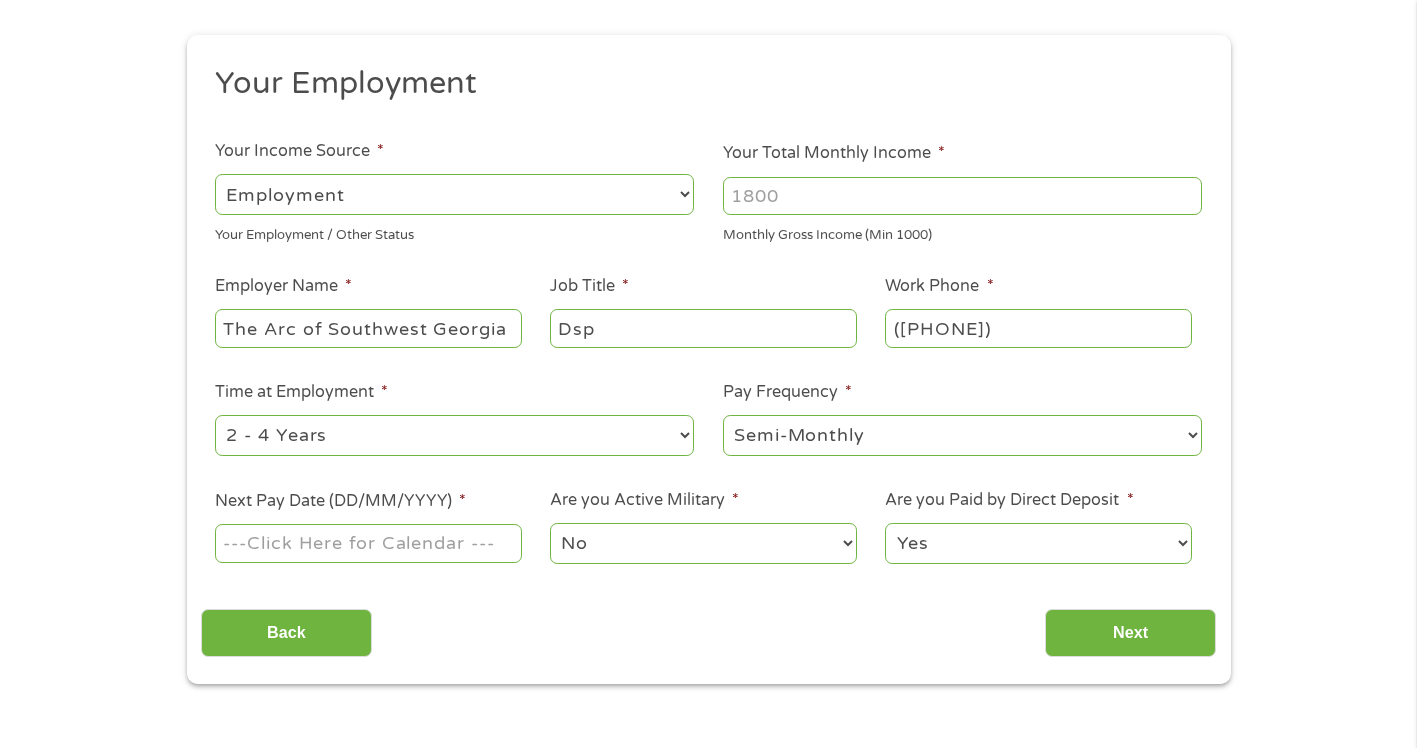 click on "--- Choose one --- Every 2 Weeks Every Week Monthly Semi-Monthly" at bounding box center (962, 435) 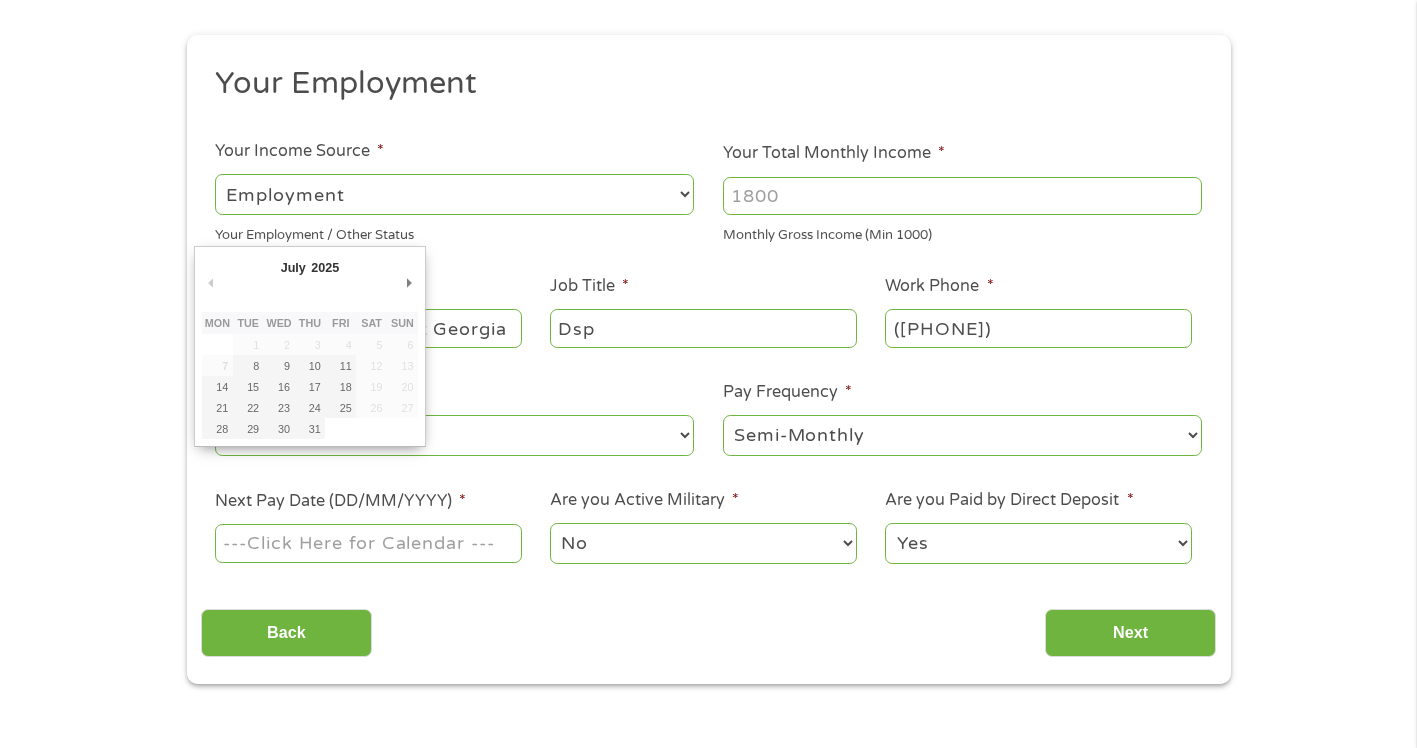 click on "Next Pay Date (DD/MM/YYYY) *" at bounding box center [368, 543] 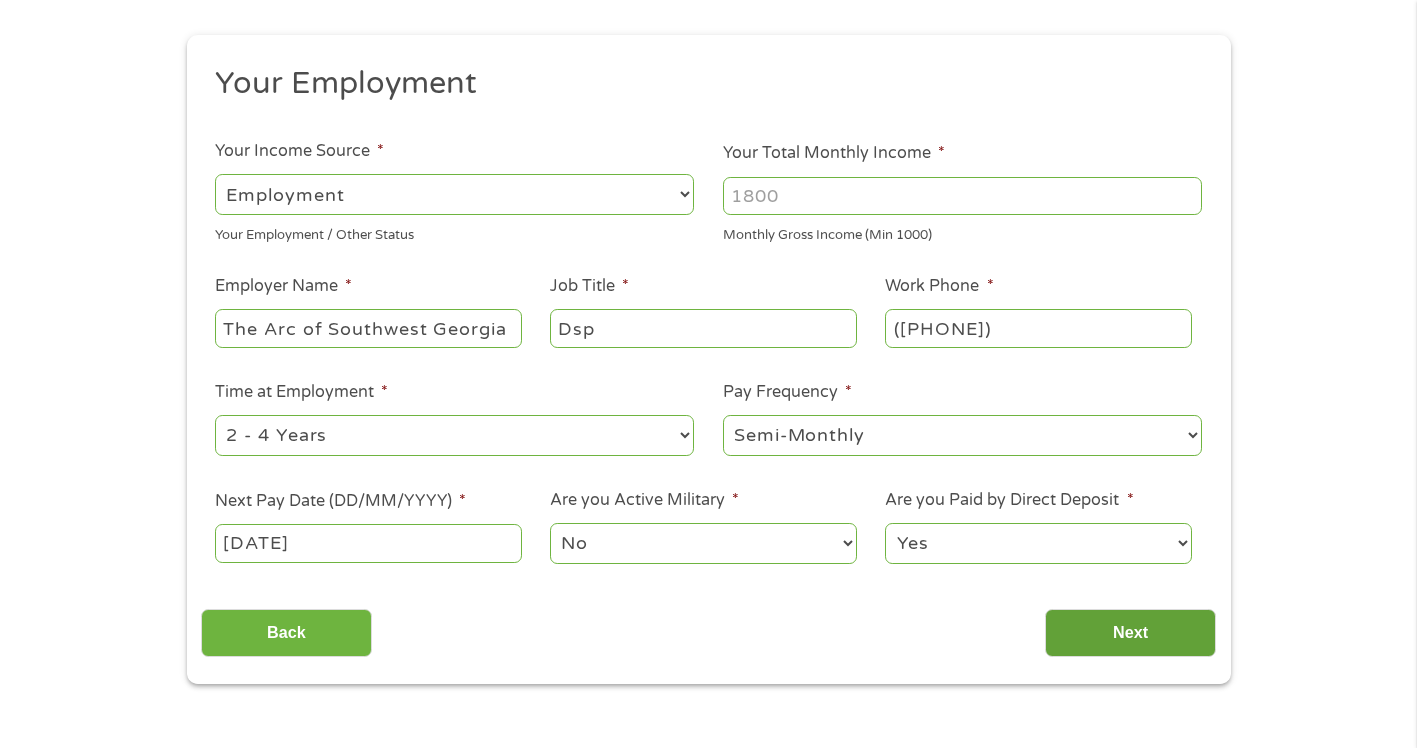 click on "Next" at bounding box center [1130, 633] 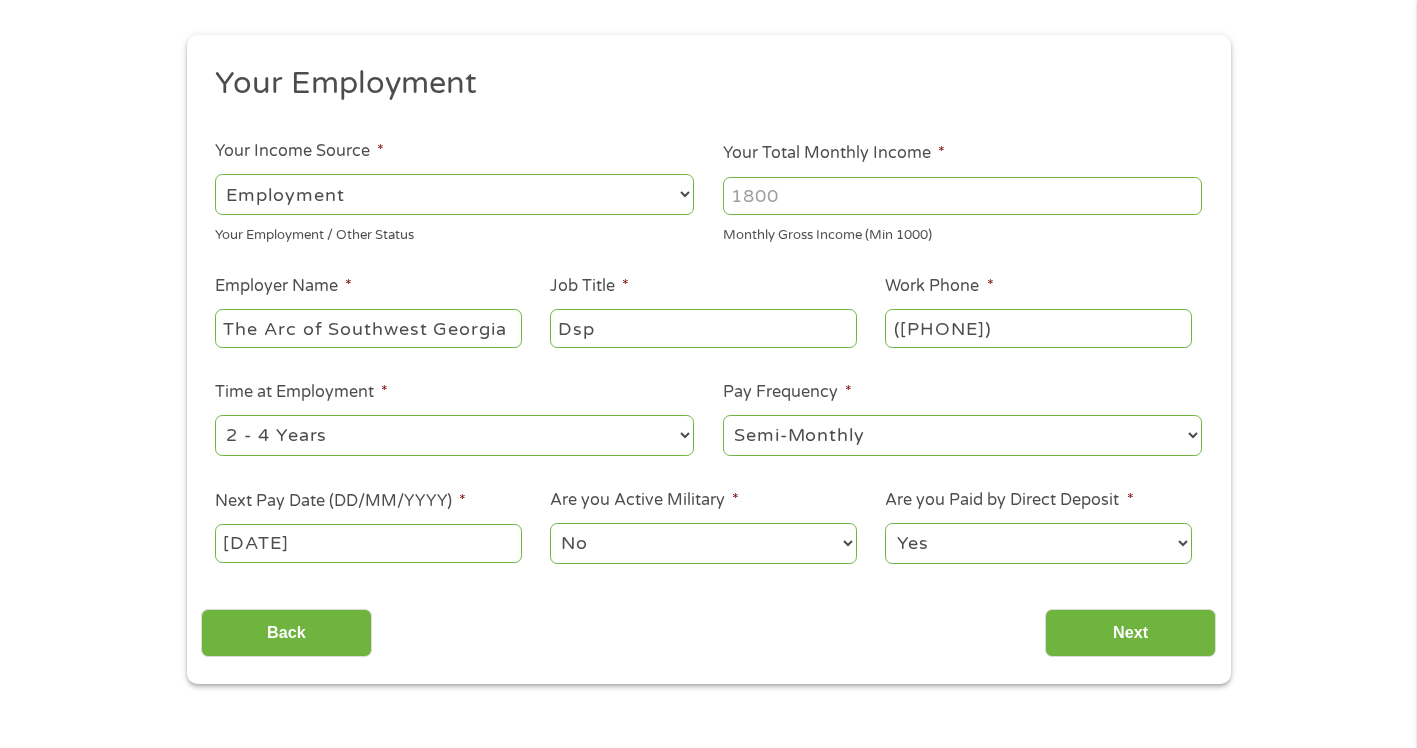 scroll, scrollTop: 8, scrollLeft: 8, axis: both 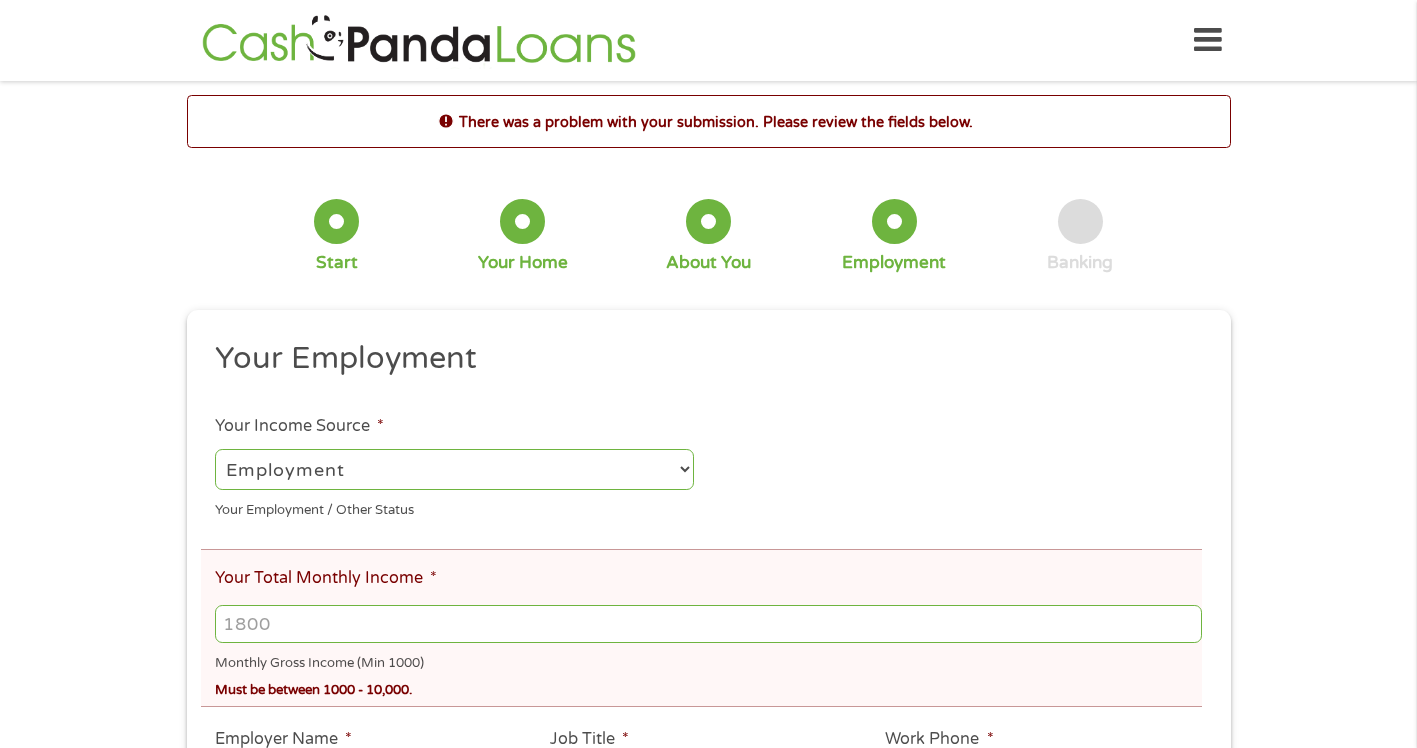 click on "Your Total Monthly Income *" at bounding box center [708, 624] 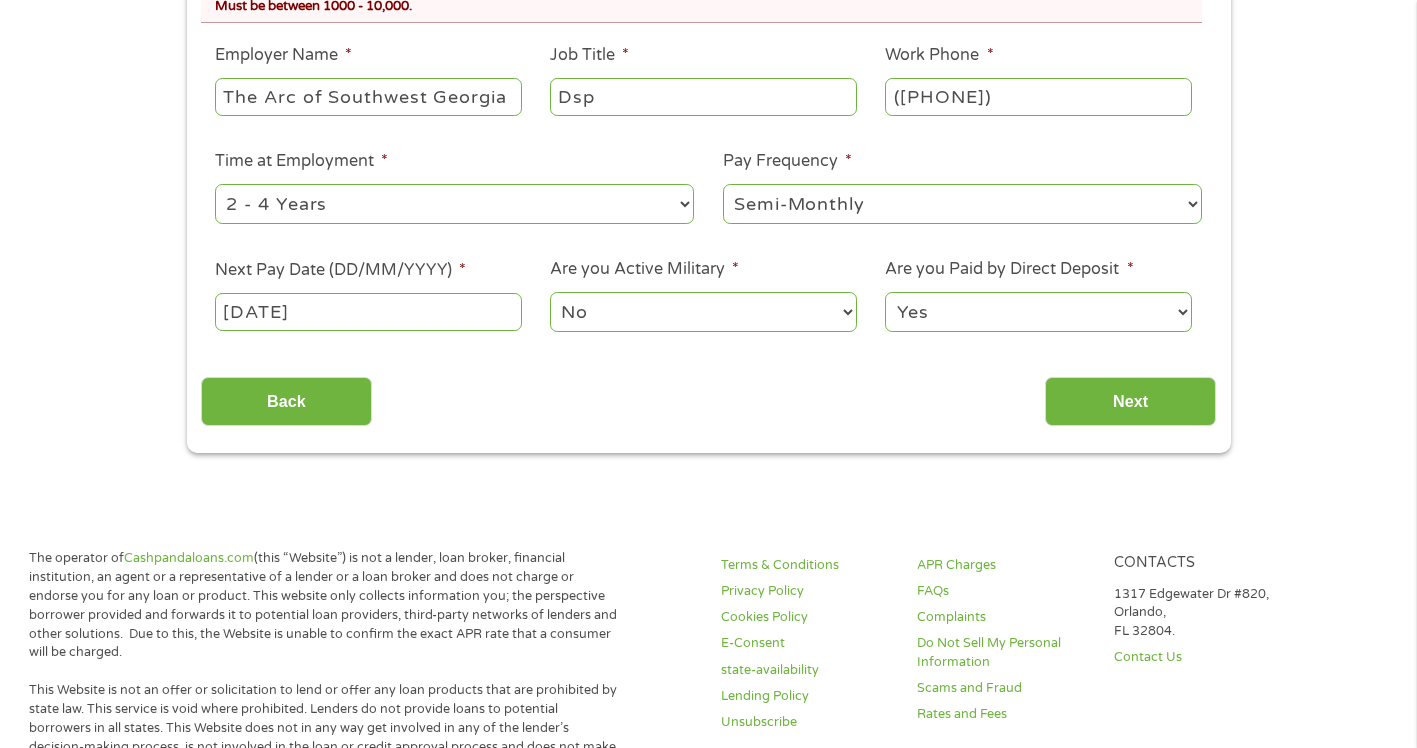 scroll, scrollTop: 700, scrollLeft: 0, axis: vertical 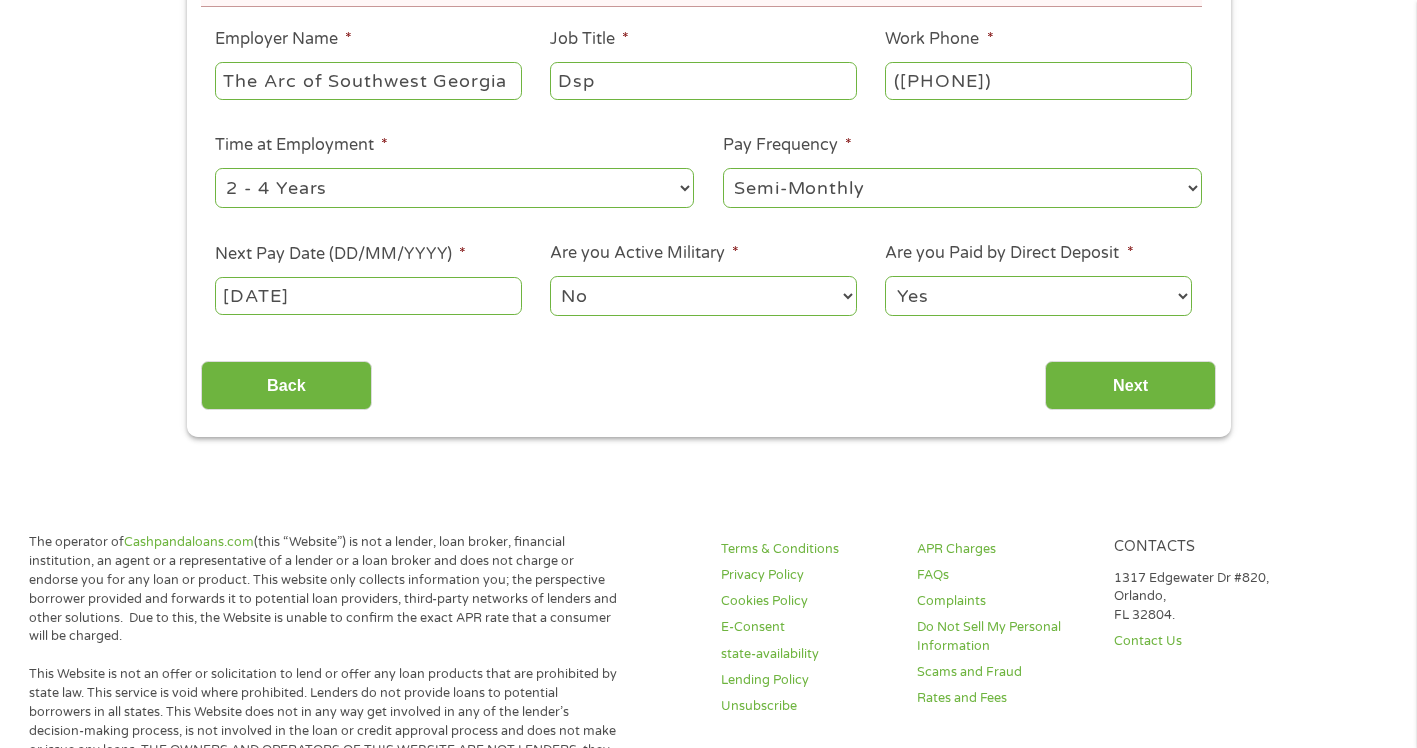 type on "3500" 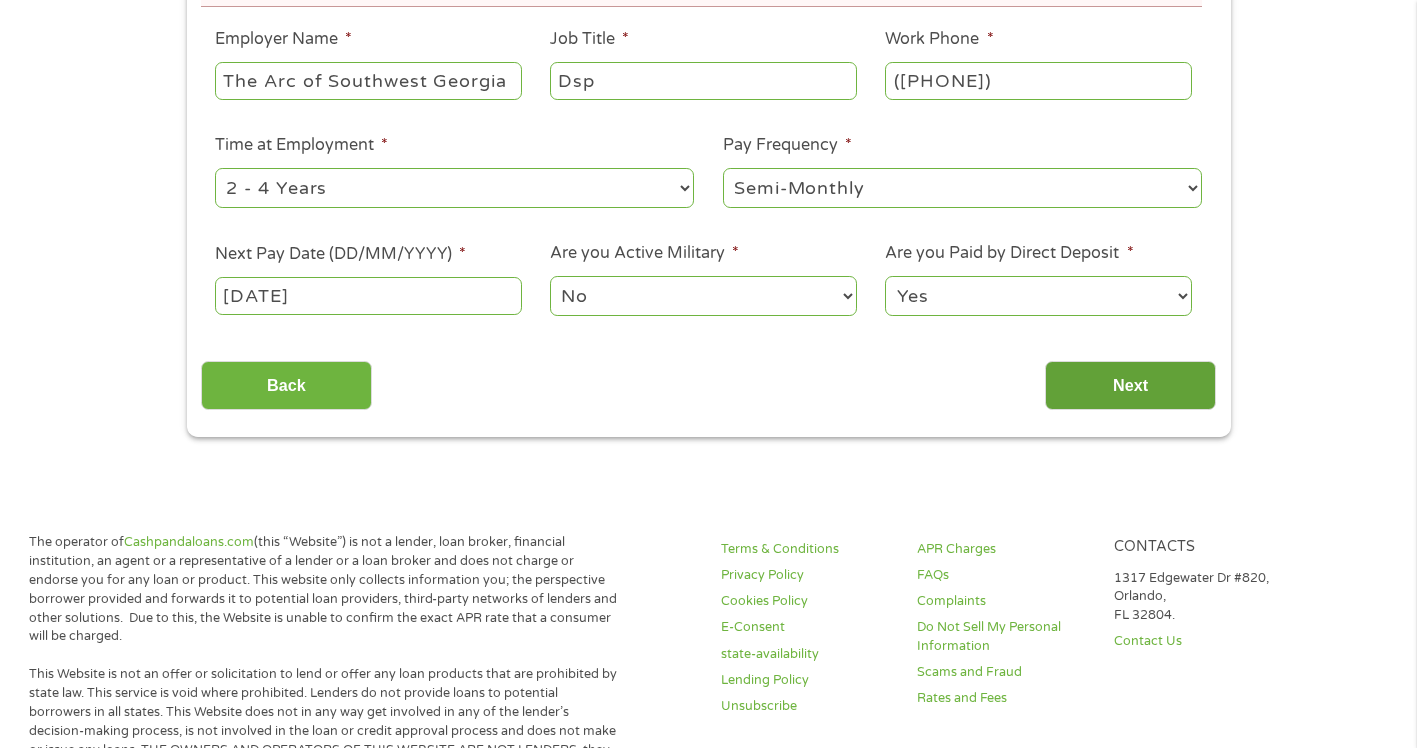 drag, startPoint x: 1124, startPoint y: 358, endPoint x: 1128, endPoint y: 377, distance: 19.416489 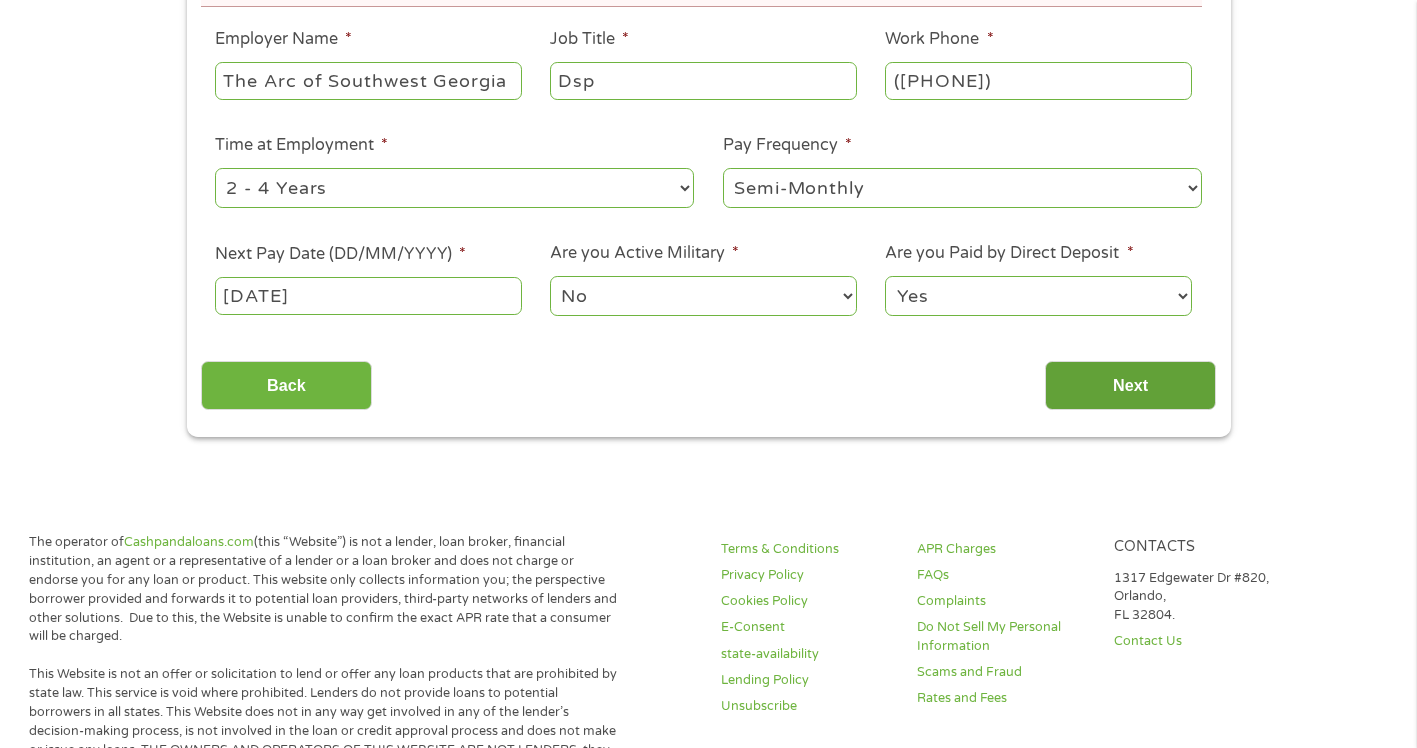 click on "Next" at bounding box center (1130, 385) 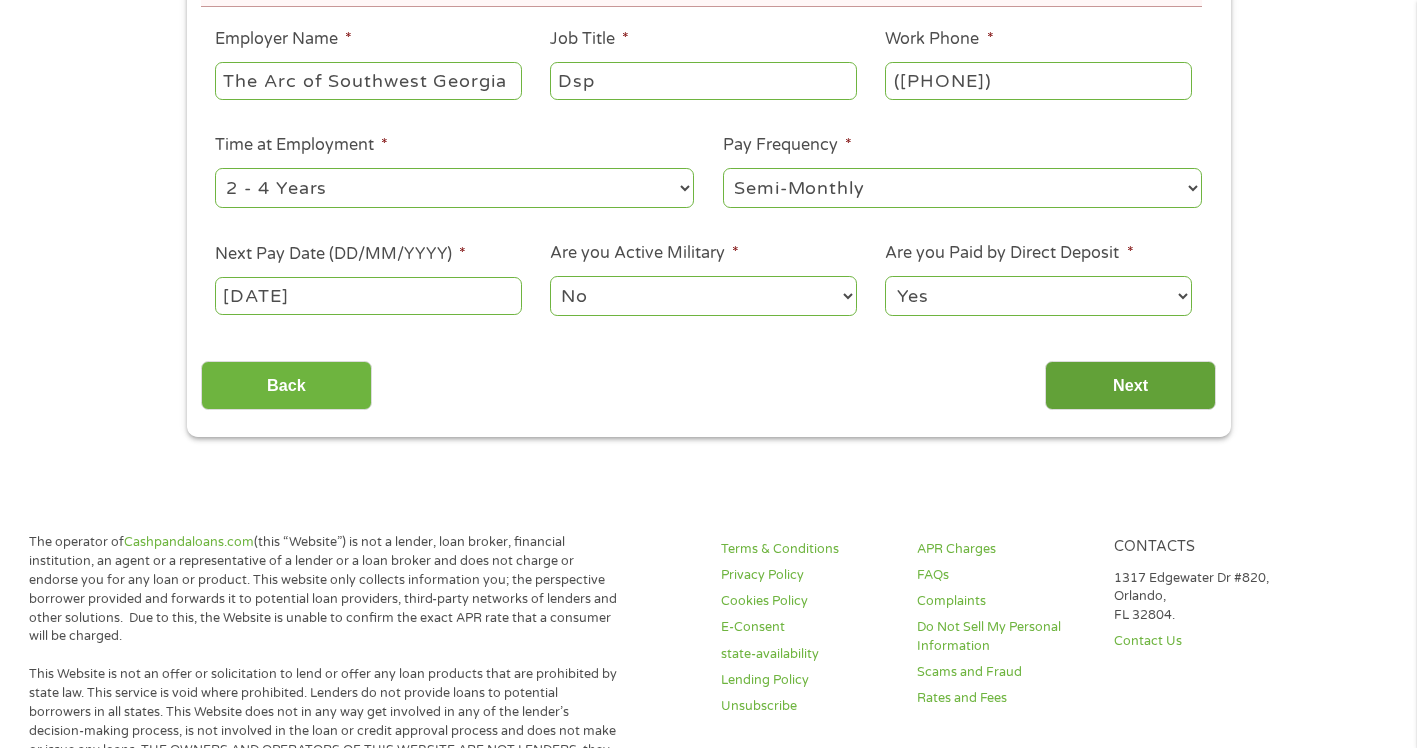 scroll, scrollTop: 8, scrollLeft: 8, axis: both 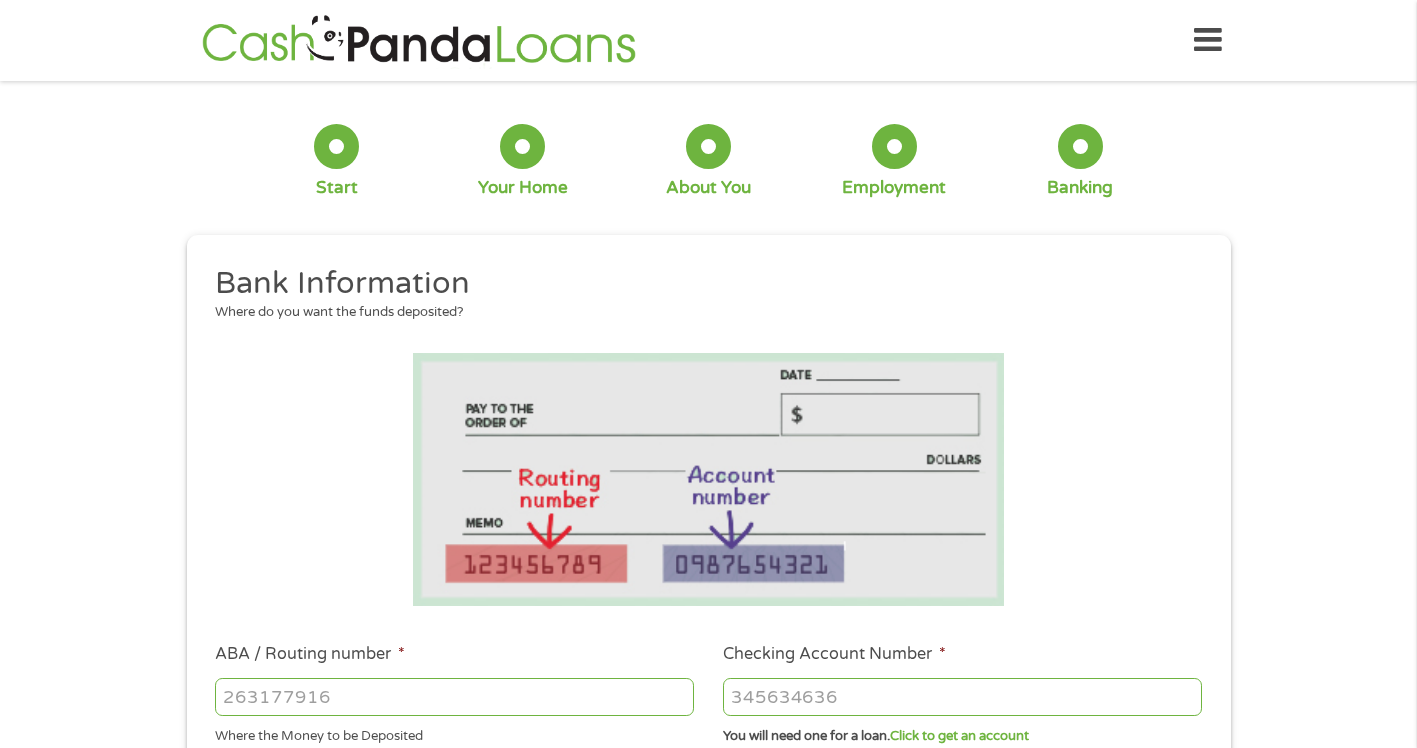 click on "ABA / Routing number *" at bounding box center [454, 697] 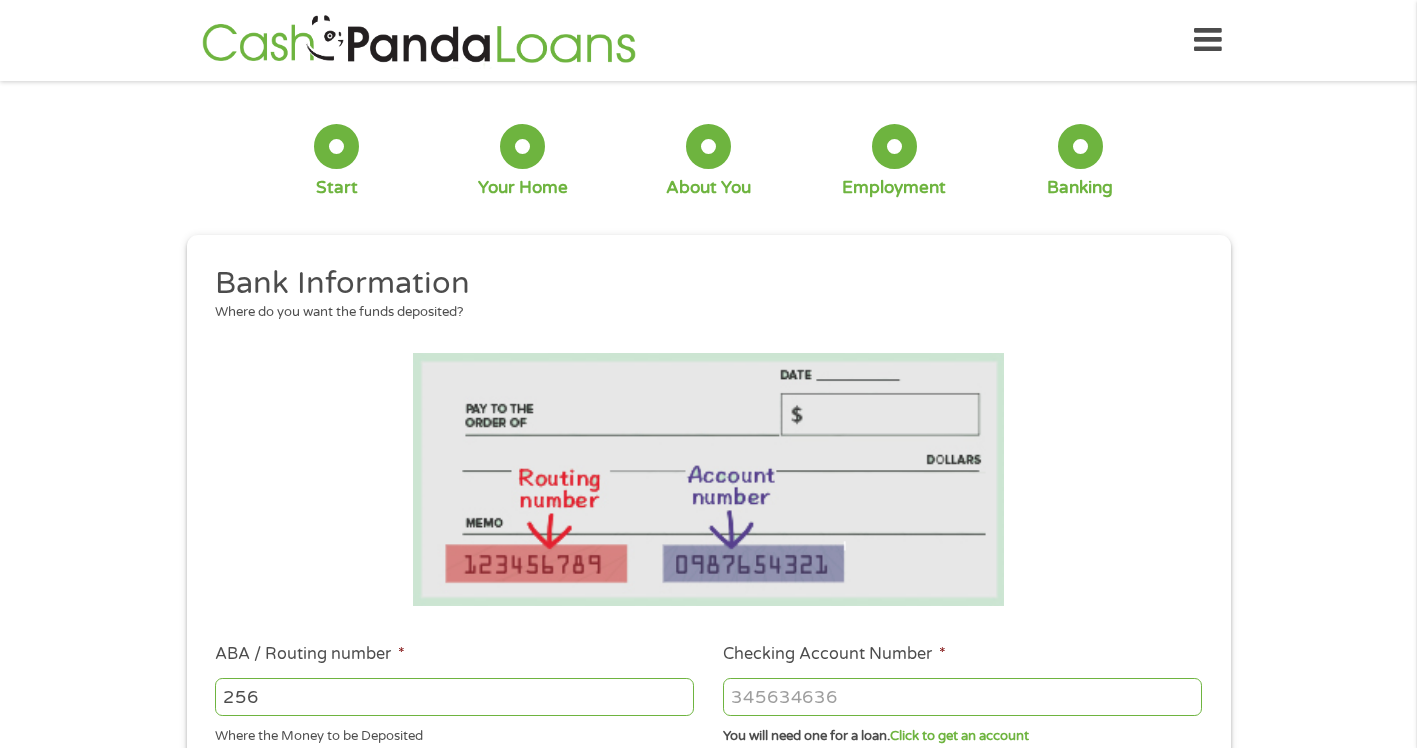 type on "256" 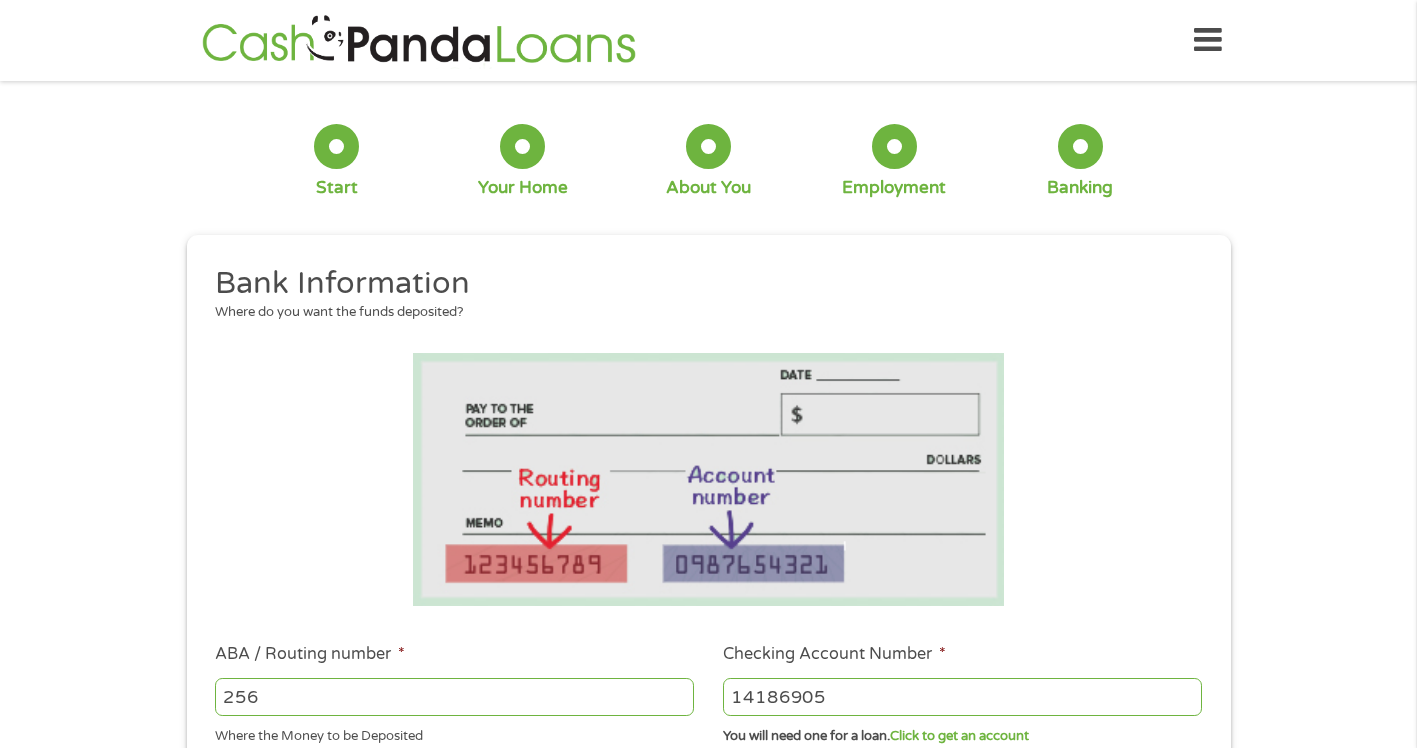 type on "14186905" 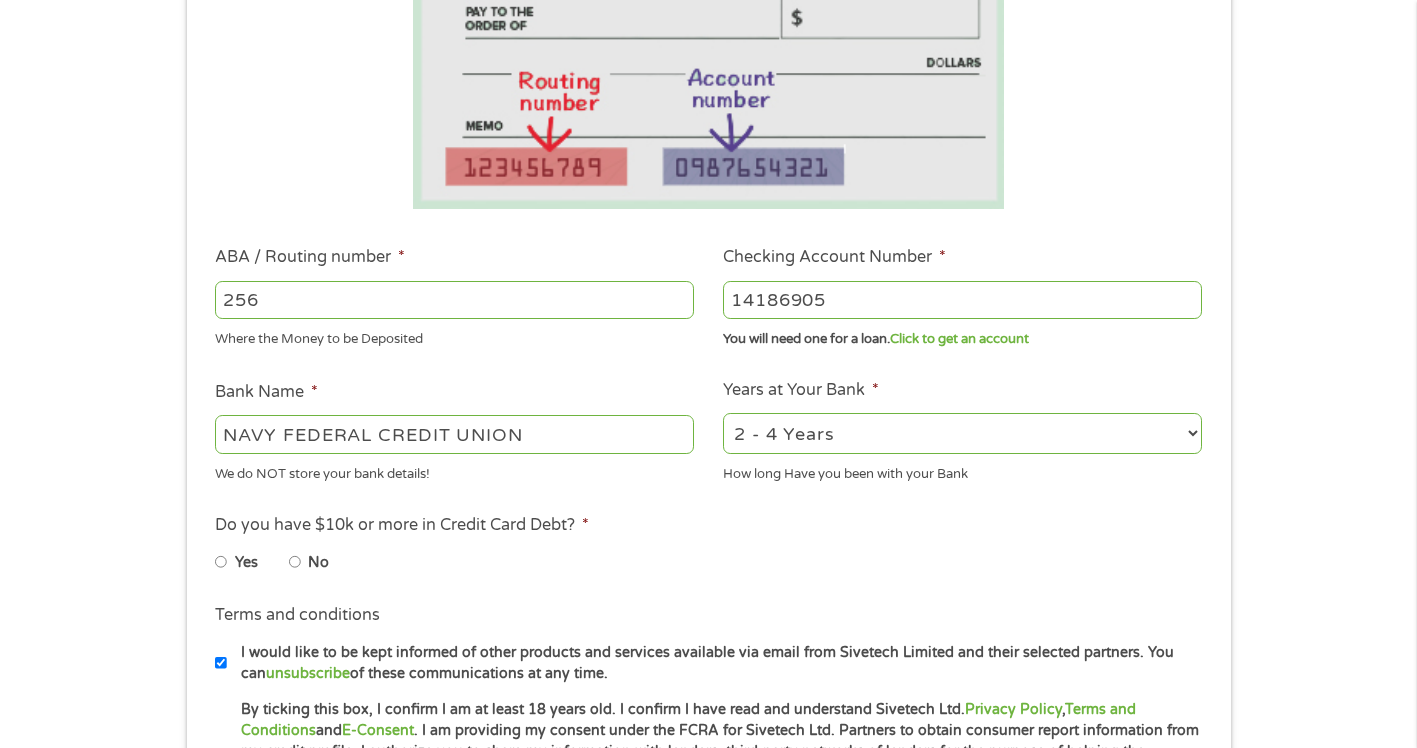 scroll, scrollTop: 400, scrollLeft: 0, axis: vertical 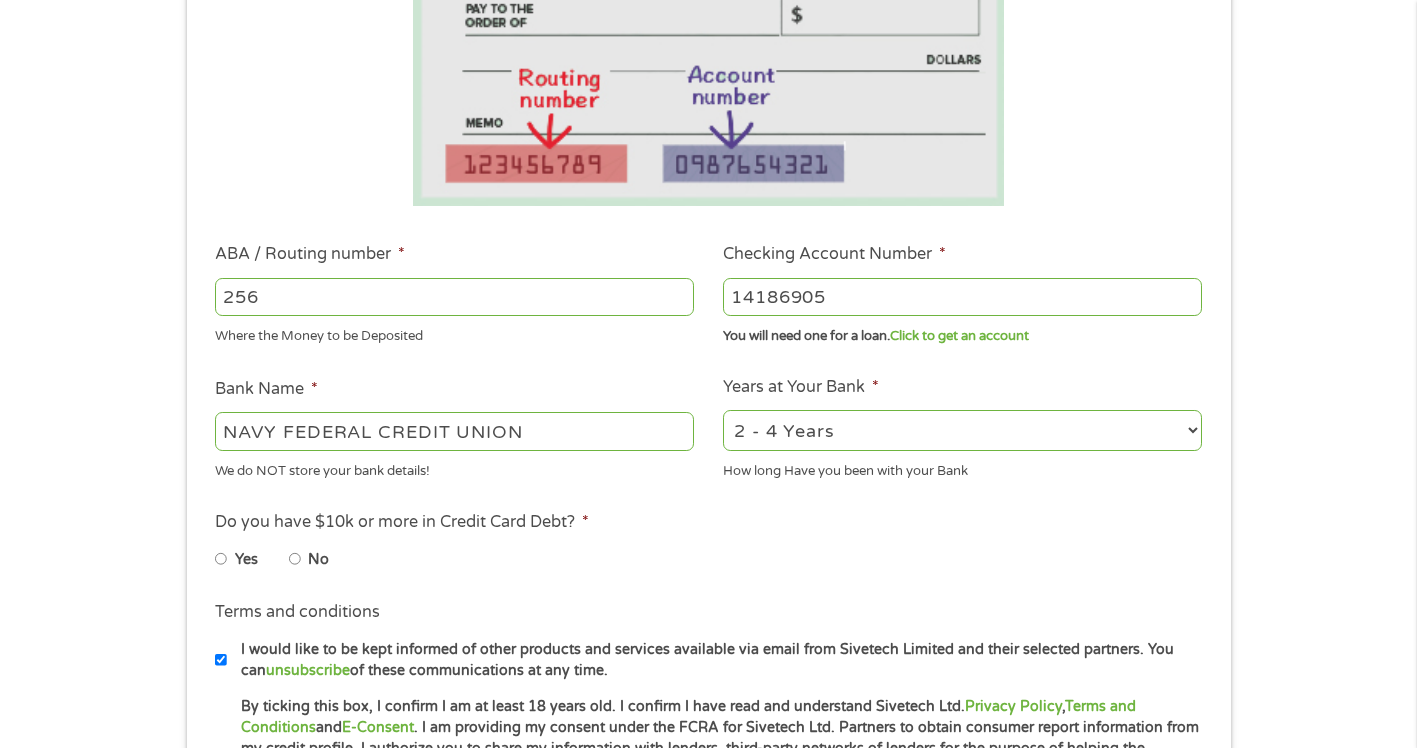 type on "[PHONE]" 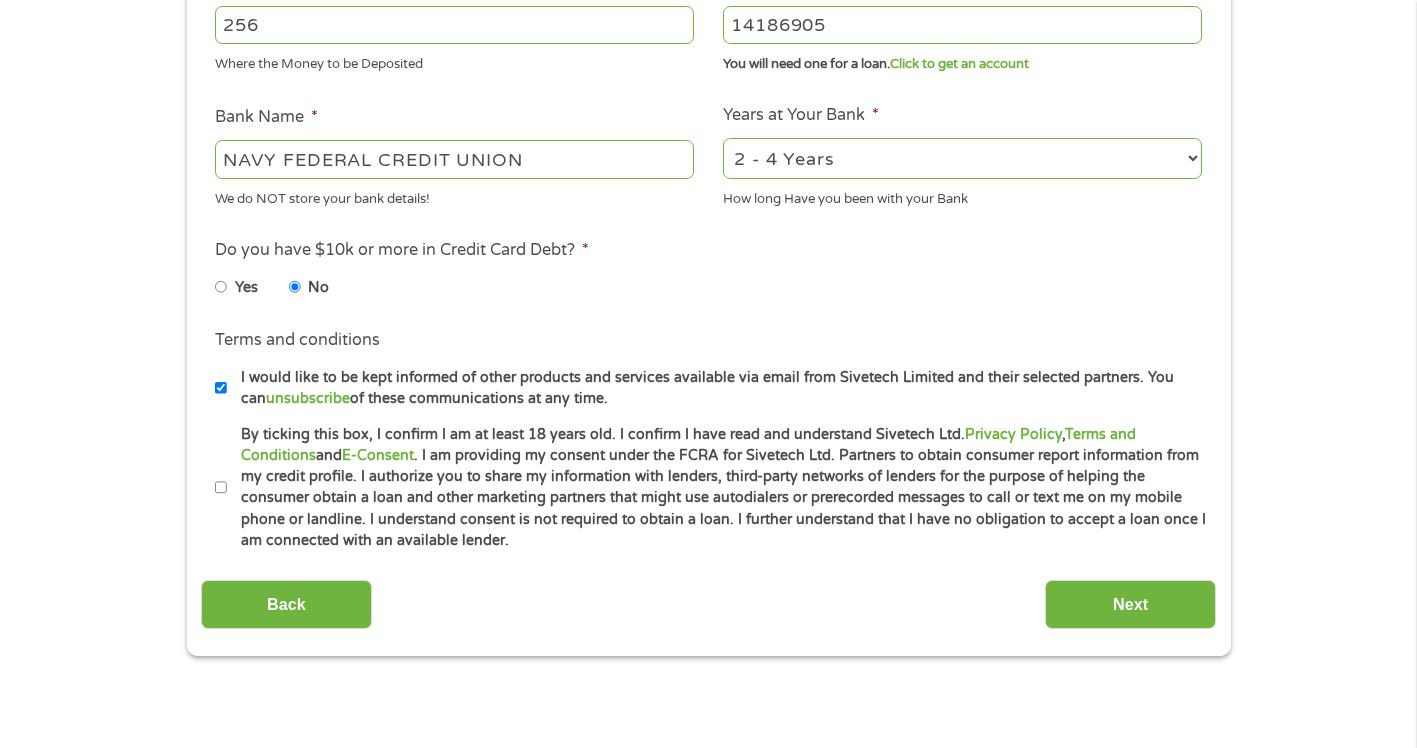 scroll, scrollTop: 700, scrollLeft: 0, axis: vertical 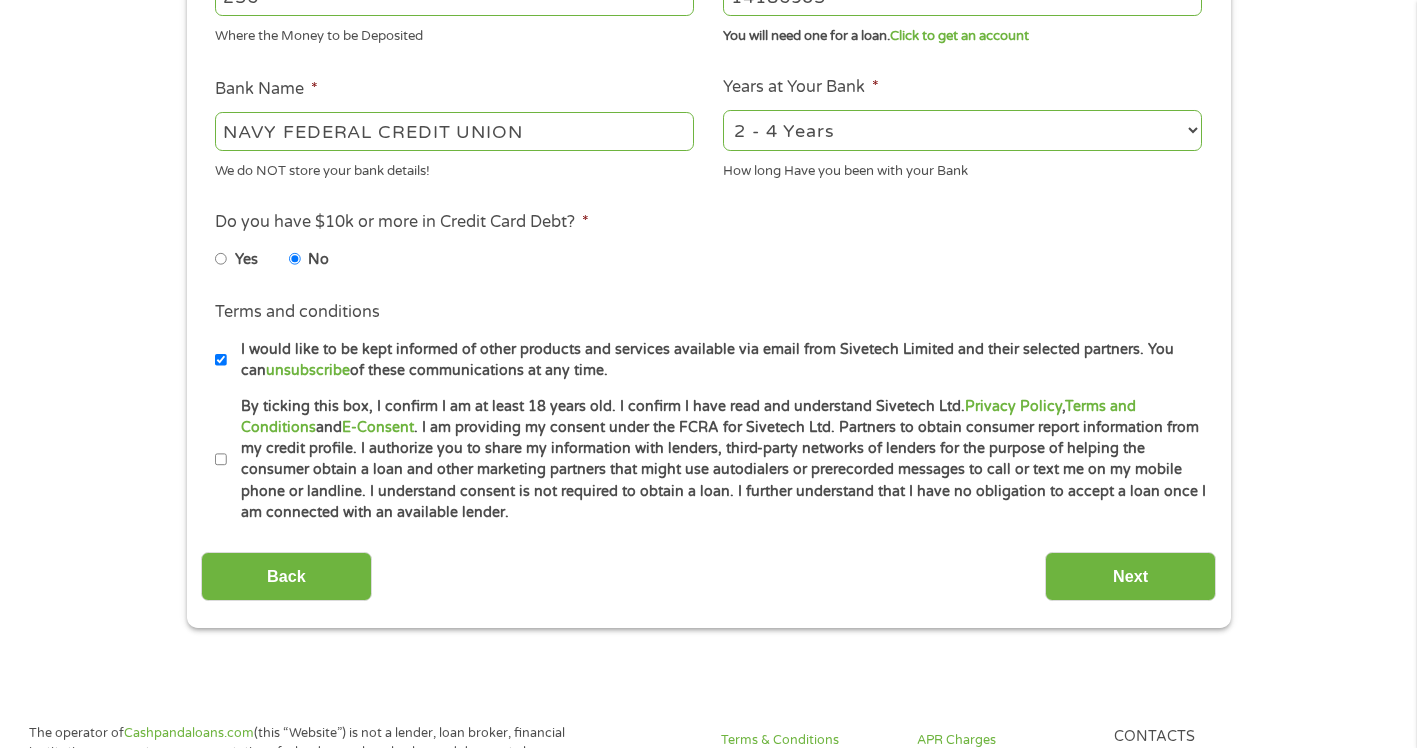 click on "I would like to be kept informed of other products and services available via email from Sivetech Limited and their selected partners. You can   unsubscribe   of these communications at any time." at bounding box center (221, 360) 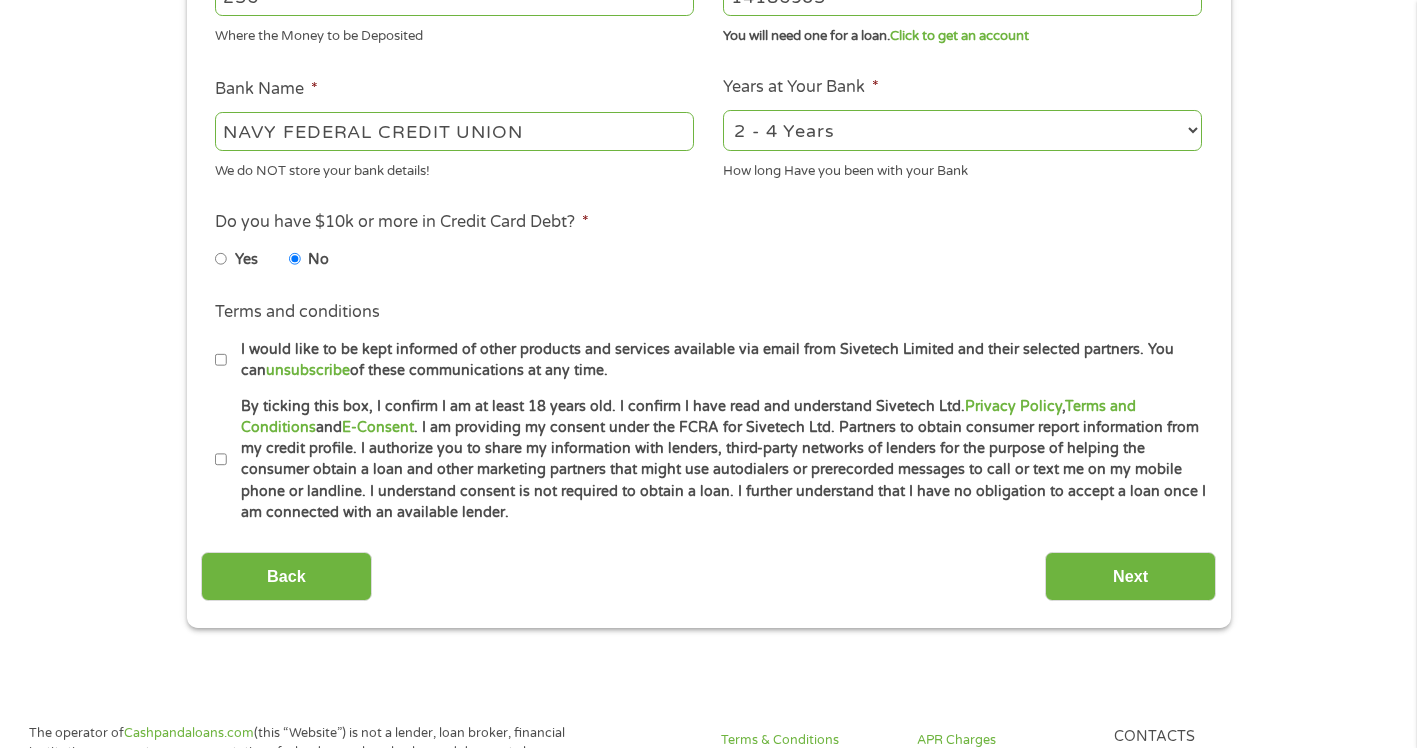 click on "By ticking this box, I confirm I am at least 18 years old. I confirm I have read and understand Sivetech Ltd.  Privacy Policy ,  Terms and Conditions  and  E-Consent . I am providing my consent under the FCRA for Sivetech Ltd. Partners to obtain consumer report information from my credit profile. I authorize you to share my information with lenders, third-party networks of lenders for the purpose of helping the consumer obtain a loan and other marketing partners that might use autodialers or prerecorded messages to call or text me on my mobile phone or landline. I understand consent is not required to obtain a loan. I further understand that I have no obligation to accept a loan once I am connected with an available lender." at bounding box center [221, 460] 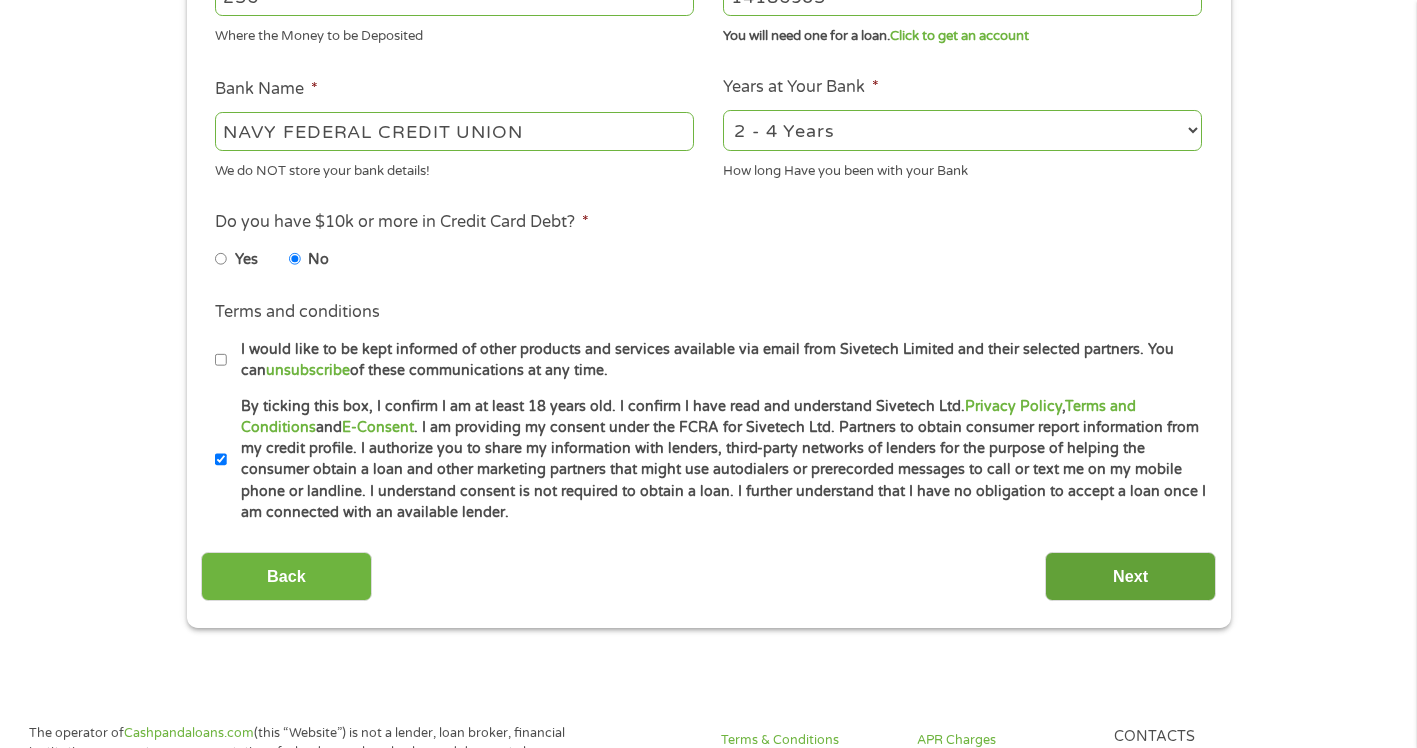 click on "Next" at bounding box center [1130, 576] 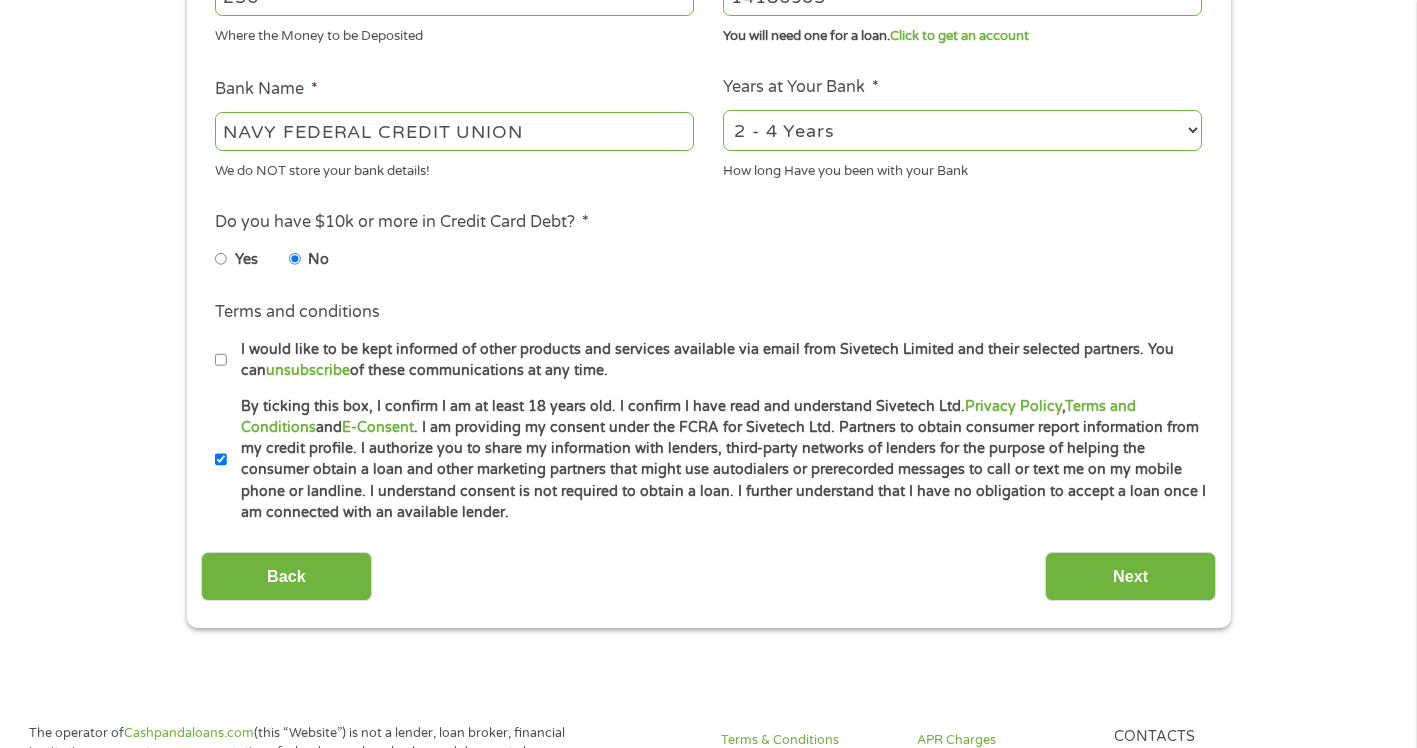 scroll, scrollTop: 8, scrollLeft: 8, axis: both 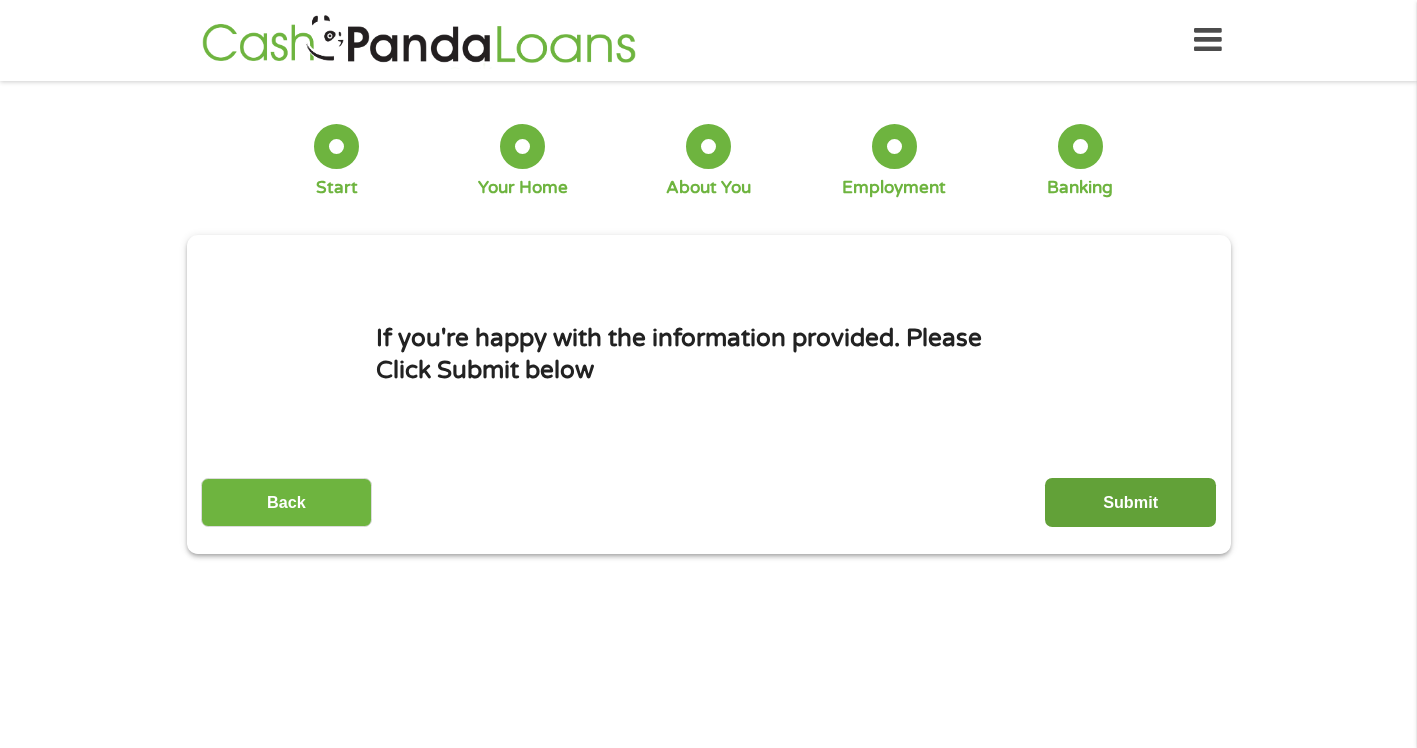 click on "Submit" at bounding box center (1130, 502) 